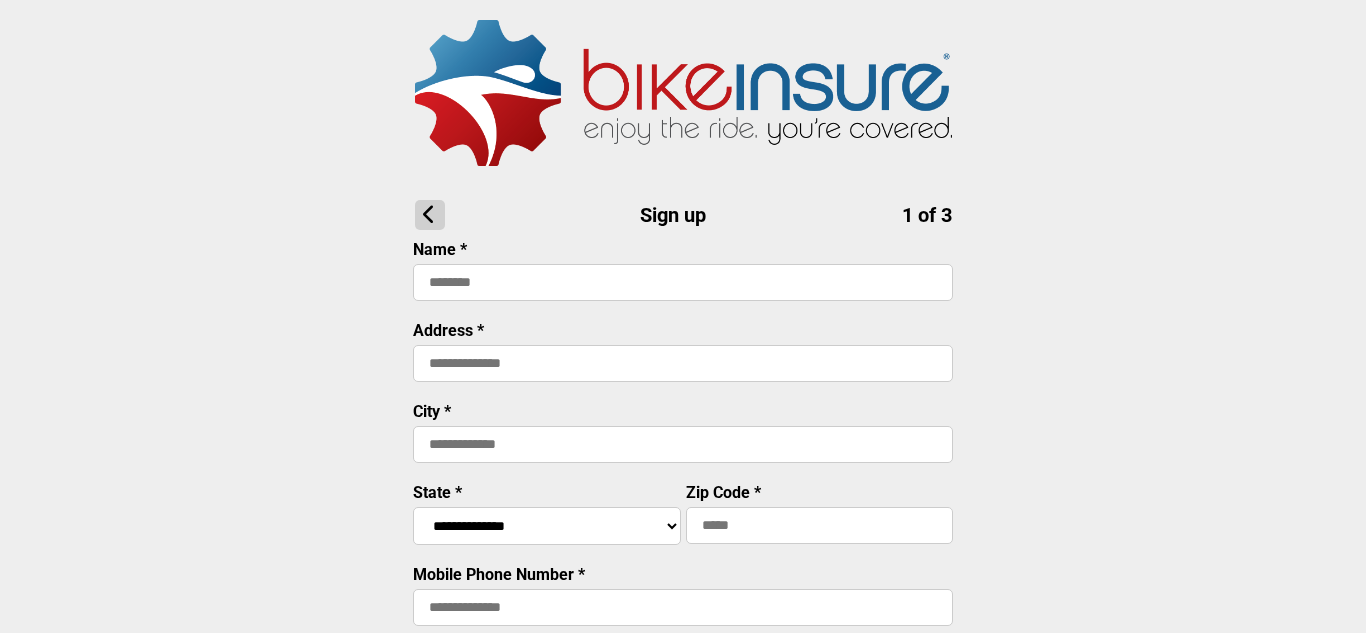 scroll, scrollTop: 0, scrollLeft: 0, axis: both 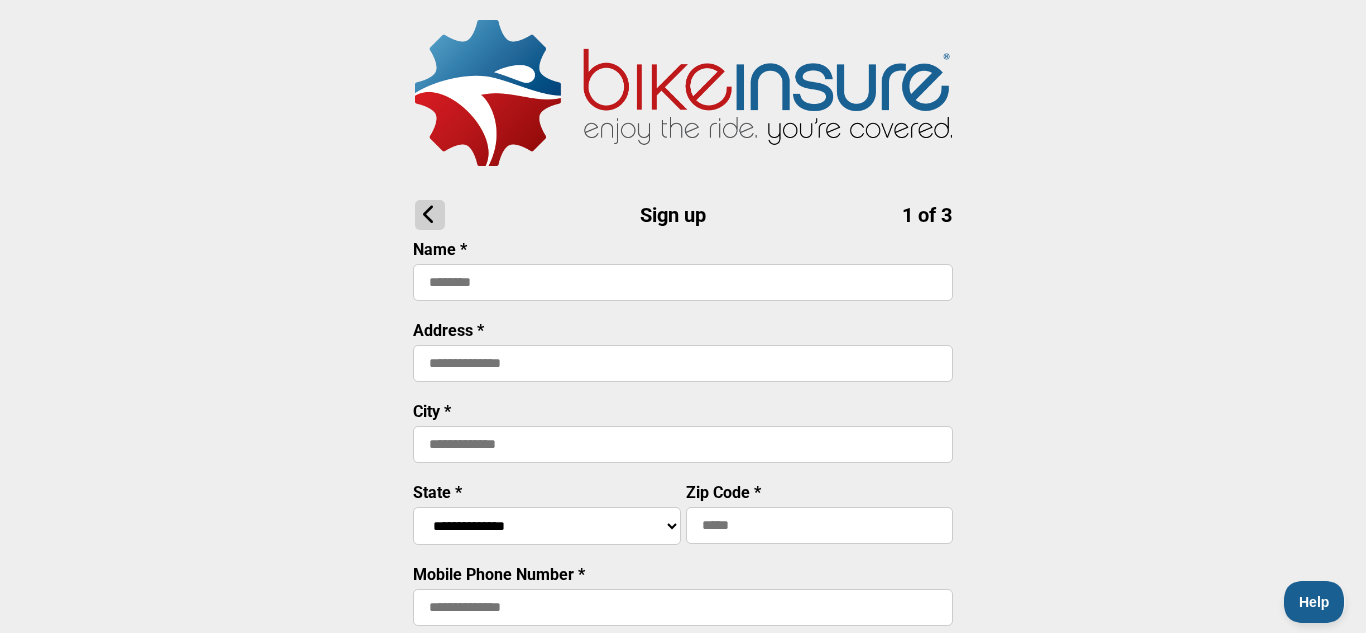click at bounding box center [683, 282] 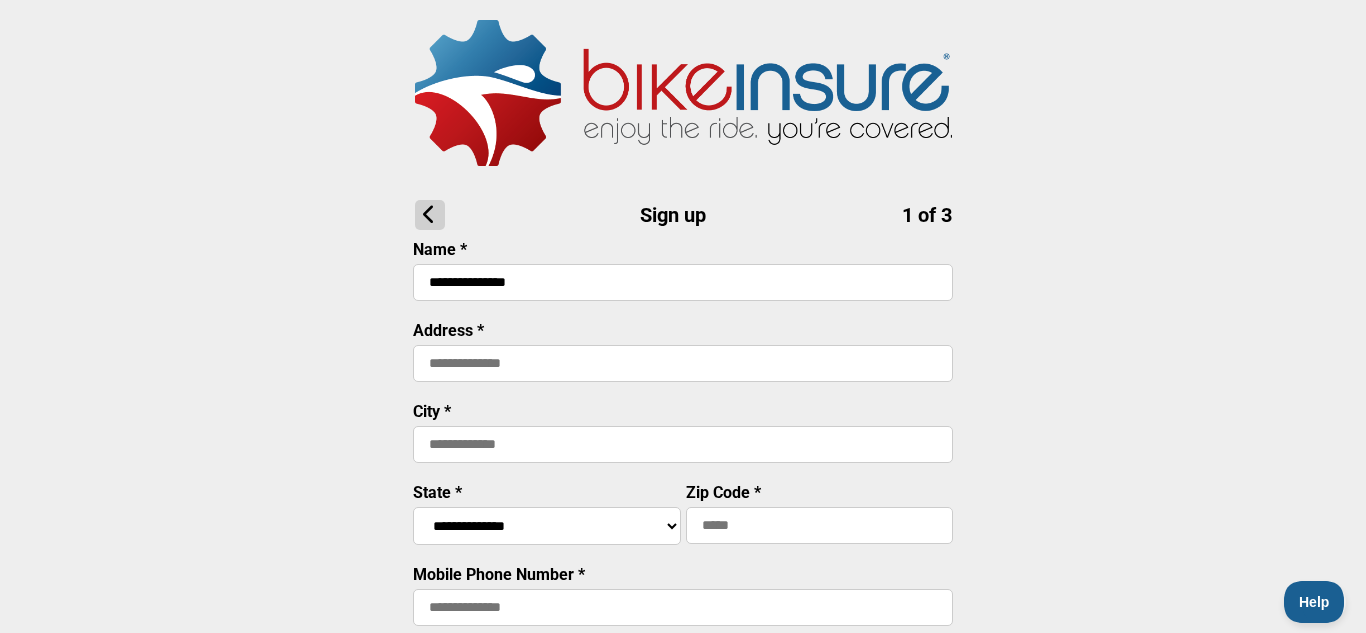 type on "**********" 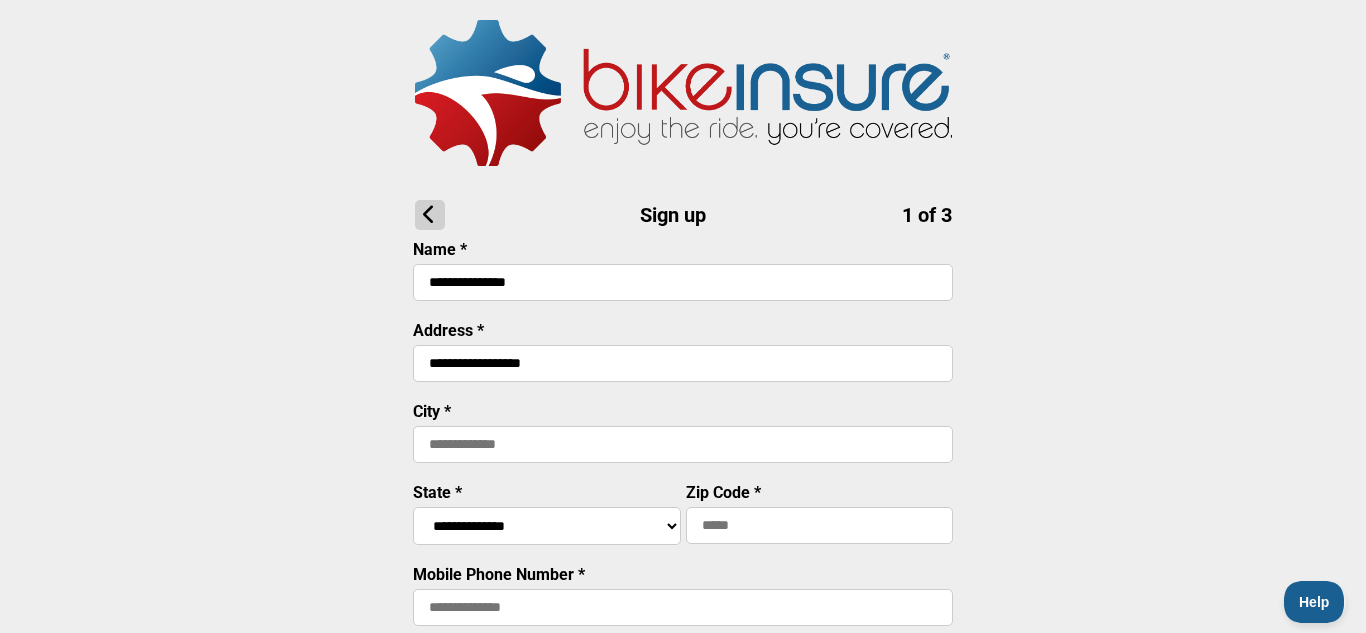 type on "**********" 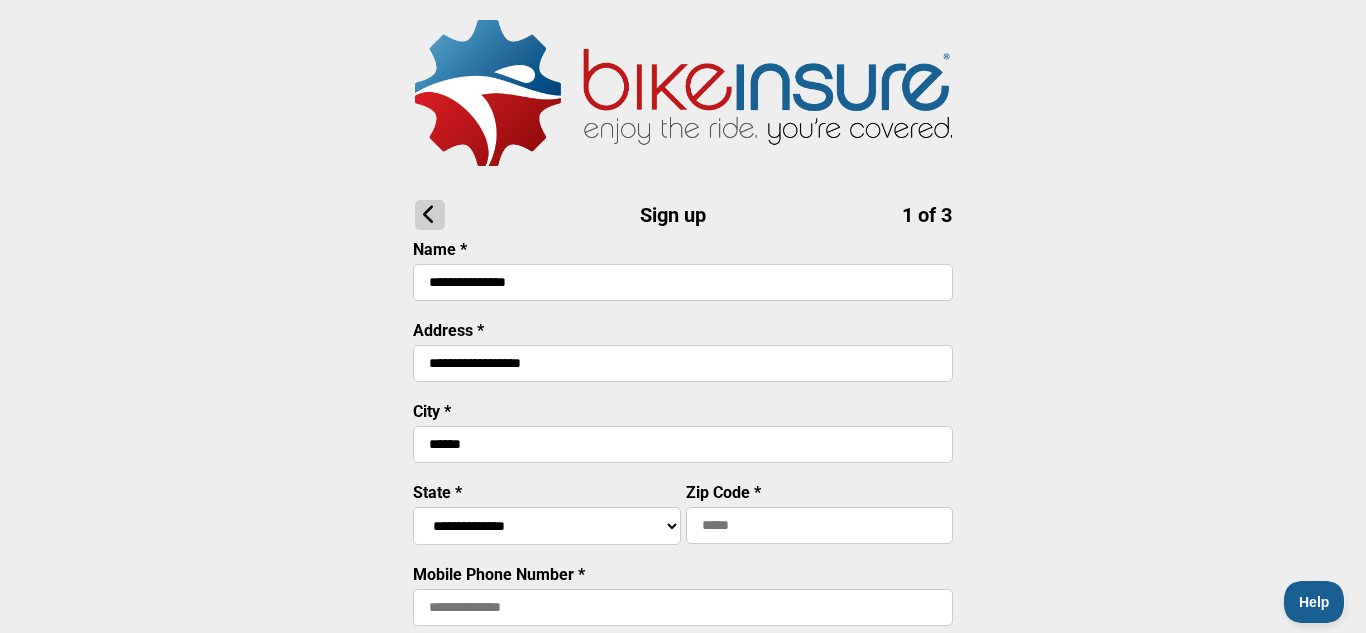 type on "******" 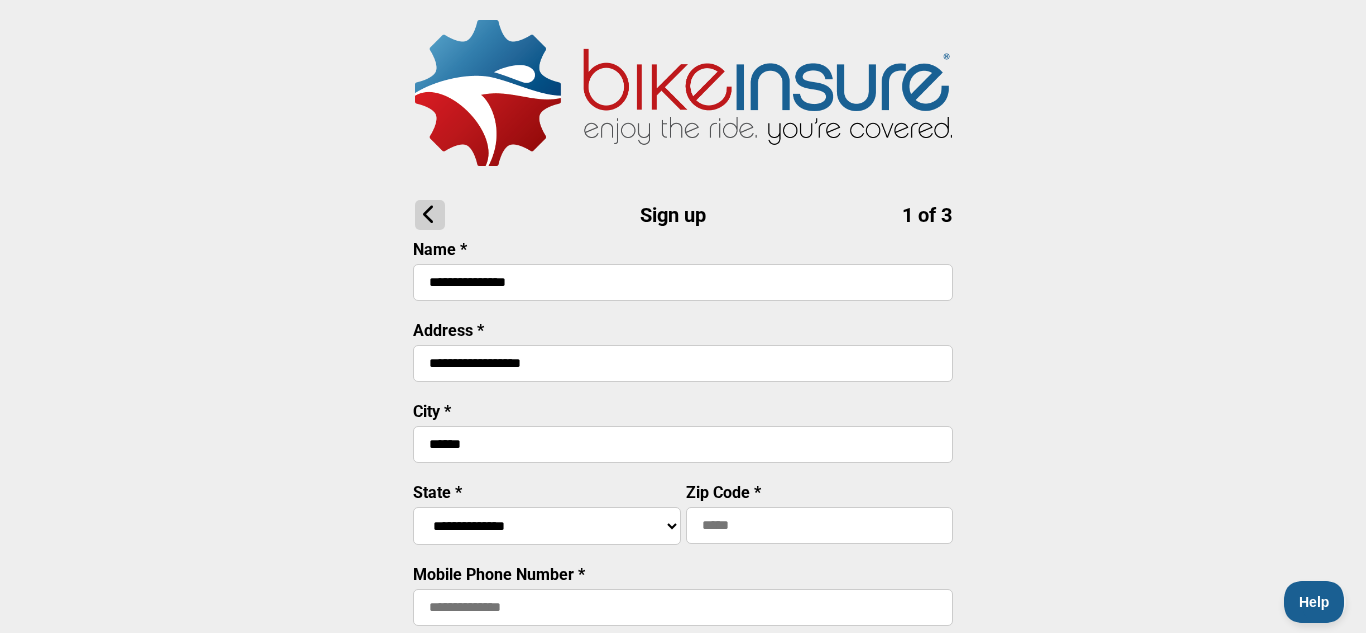 click on "**********" at bounding box center (547, 526) 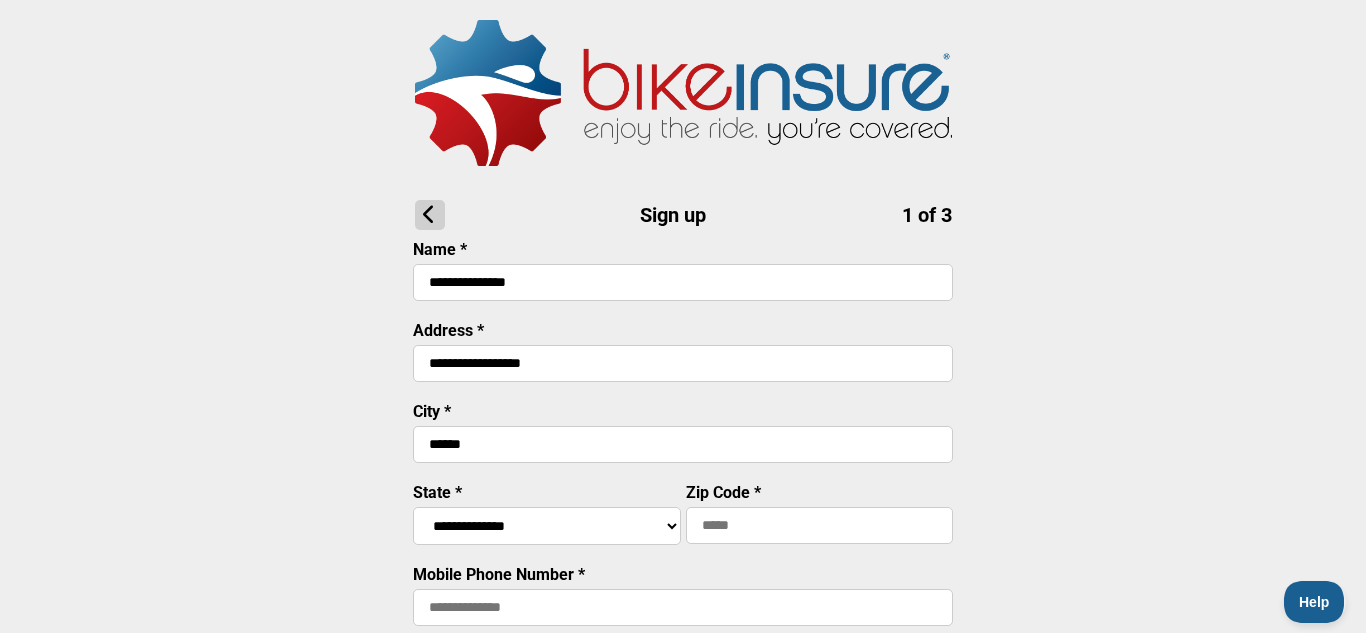 select on "****" 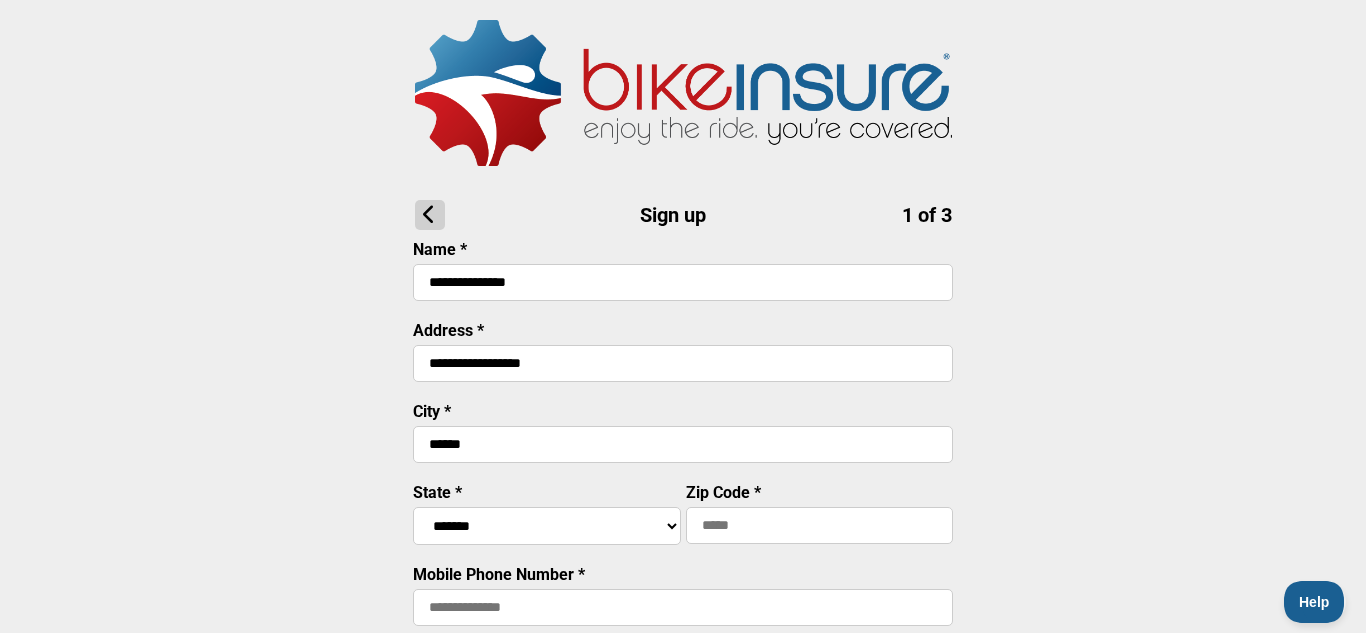 click on "**********" at bounding box center (547, 526) 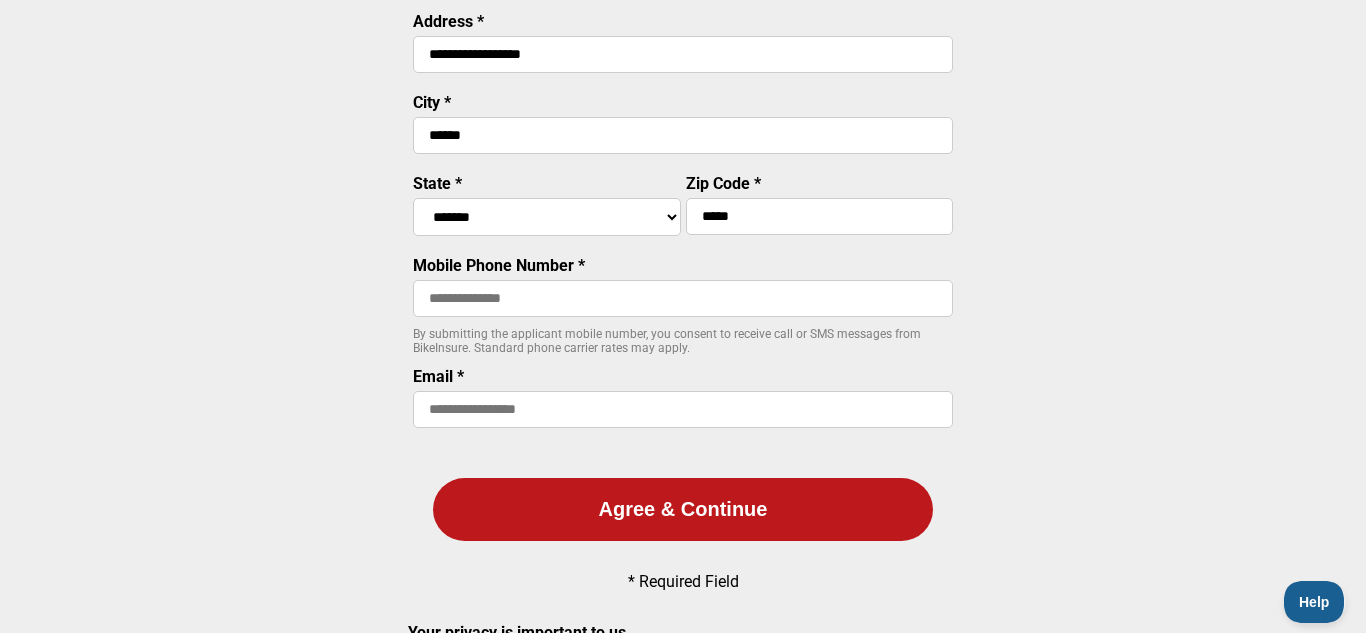 scroll, scrollTop: 310, scrollLeft: 0, axis: vertical 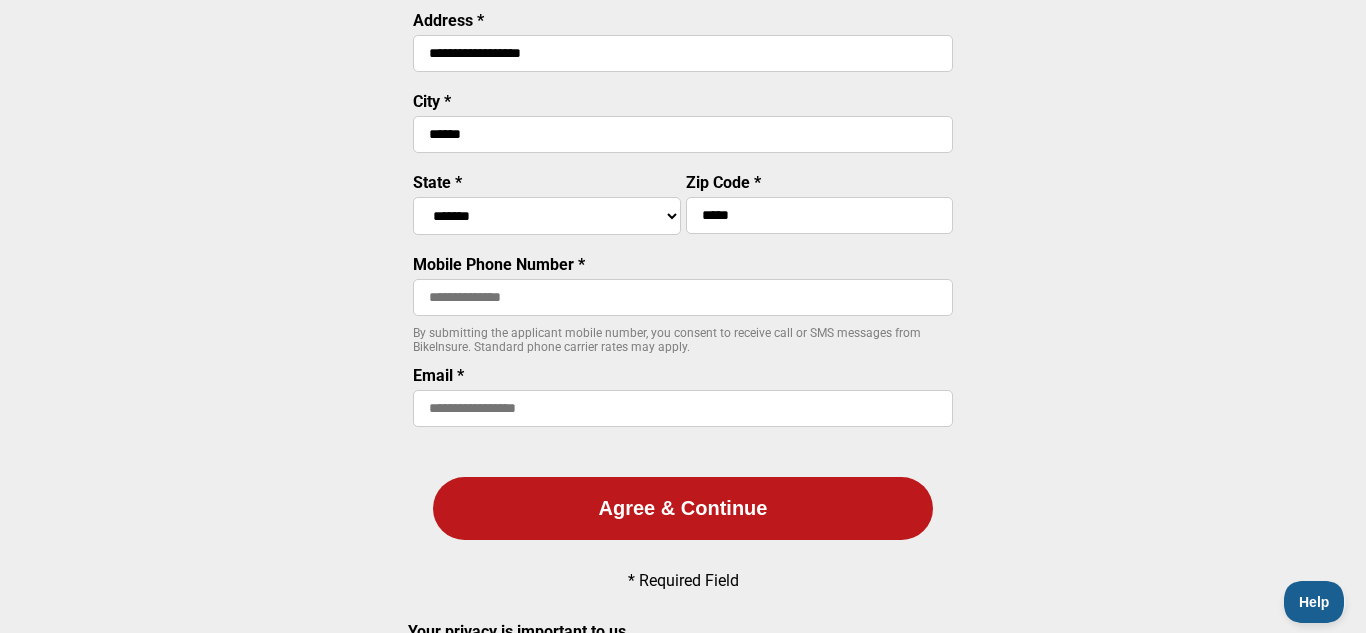 type on "*****" 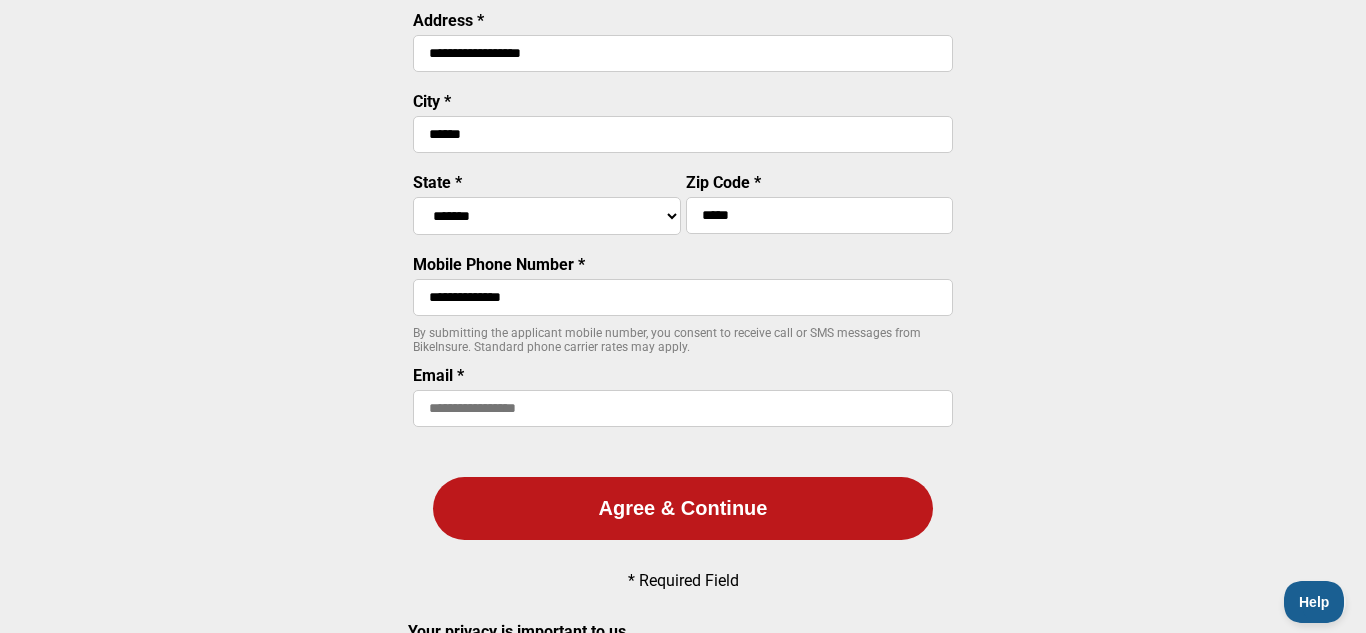 type on "**********" 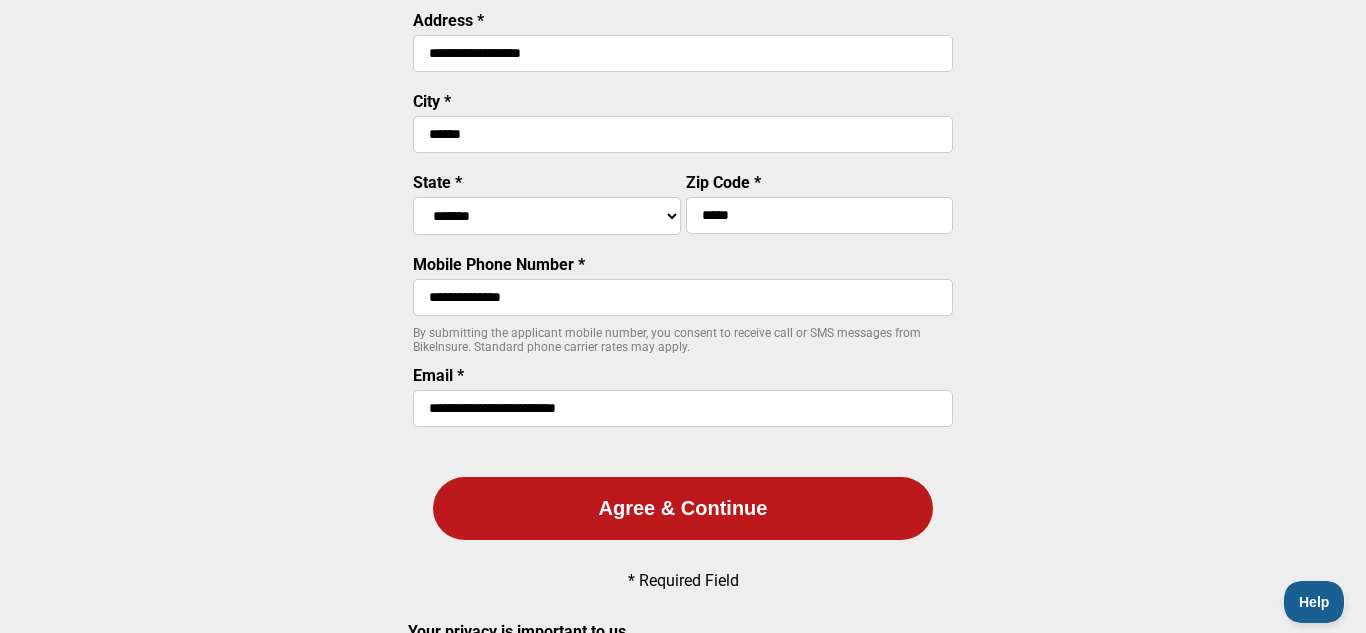 type on "**********" 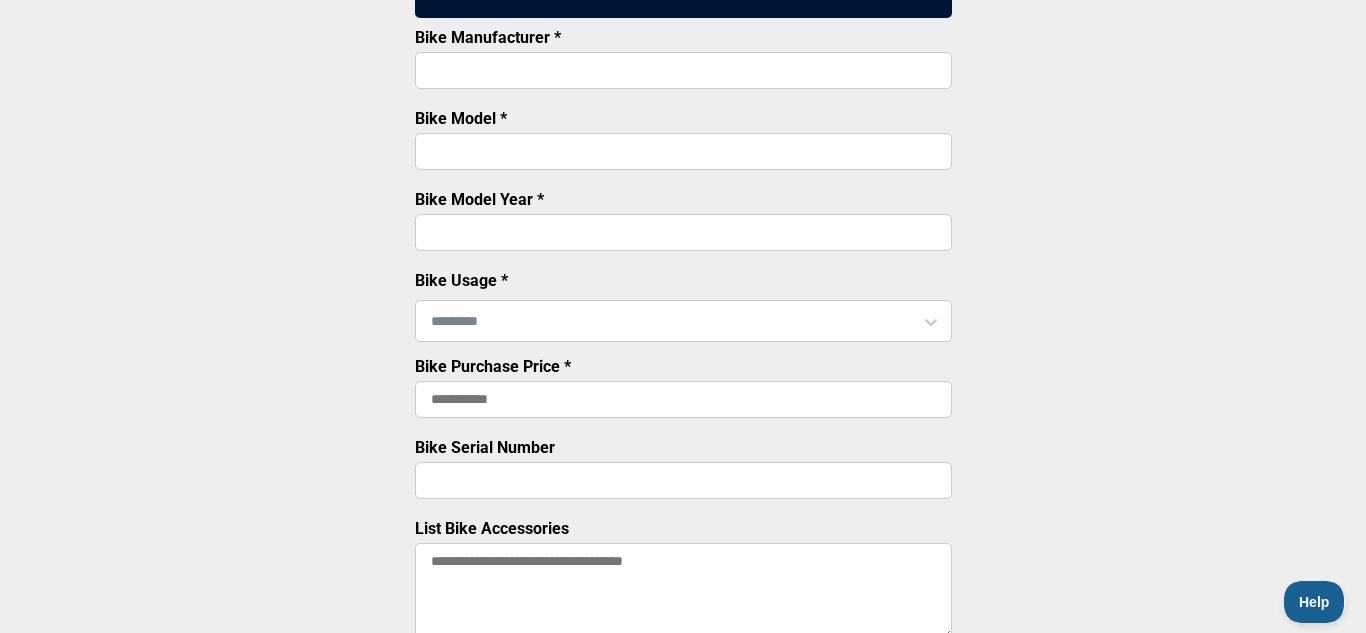 scroll, scrollTop: 0, scrollLeft: 0, axis: both 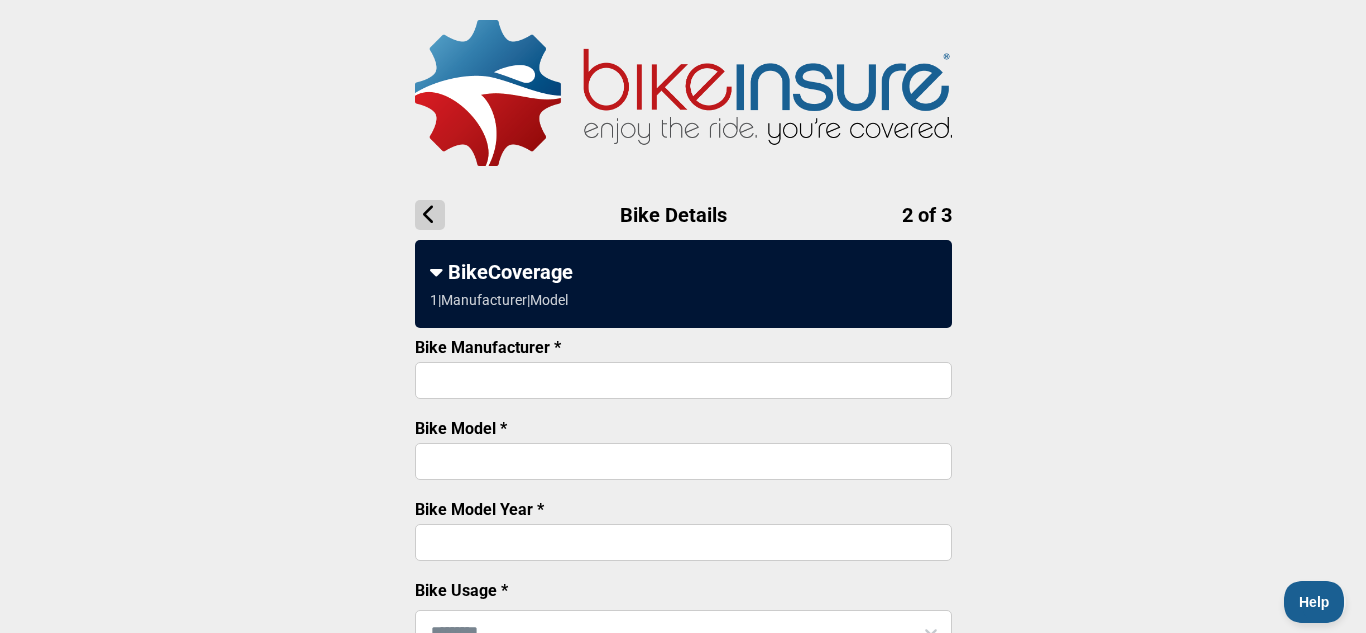 click on "Bike Manufacturer   *" at bounding box center (683, 380) 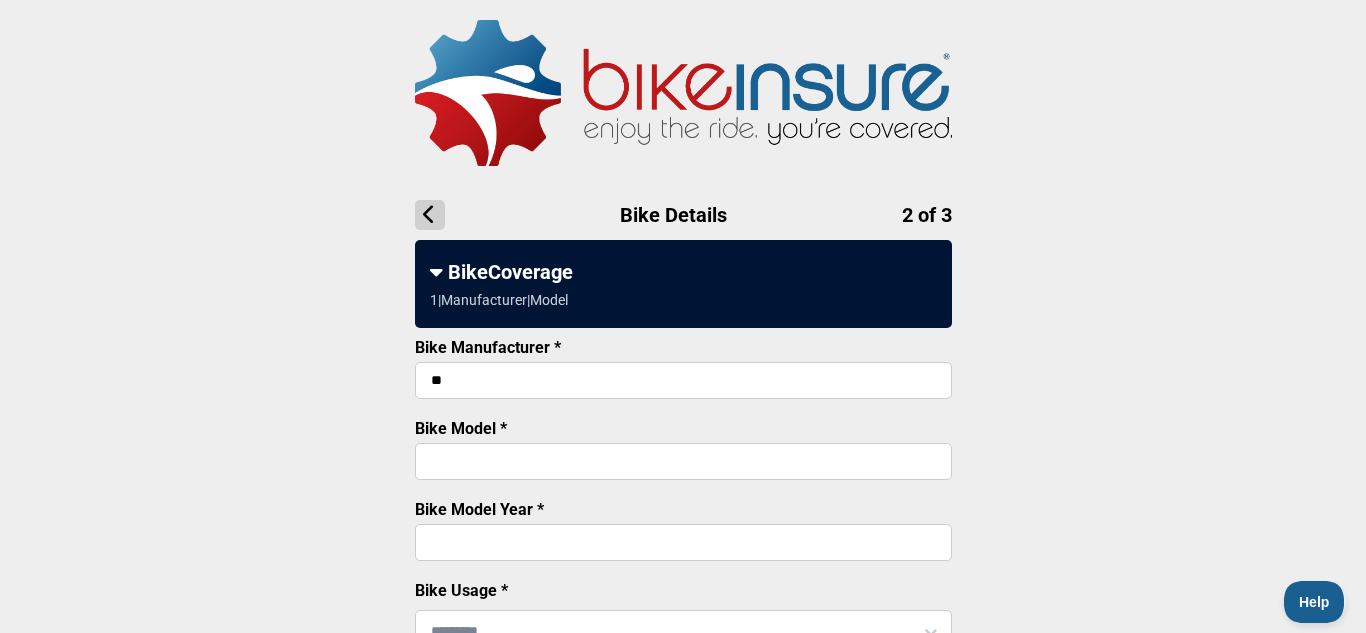 type on "*" 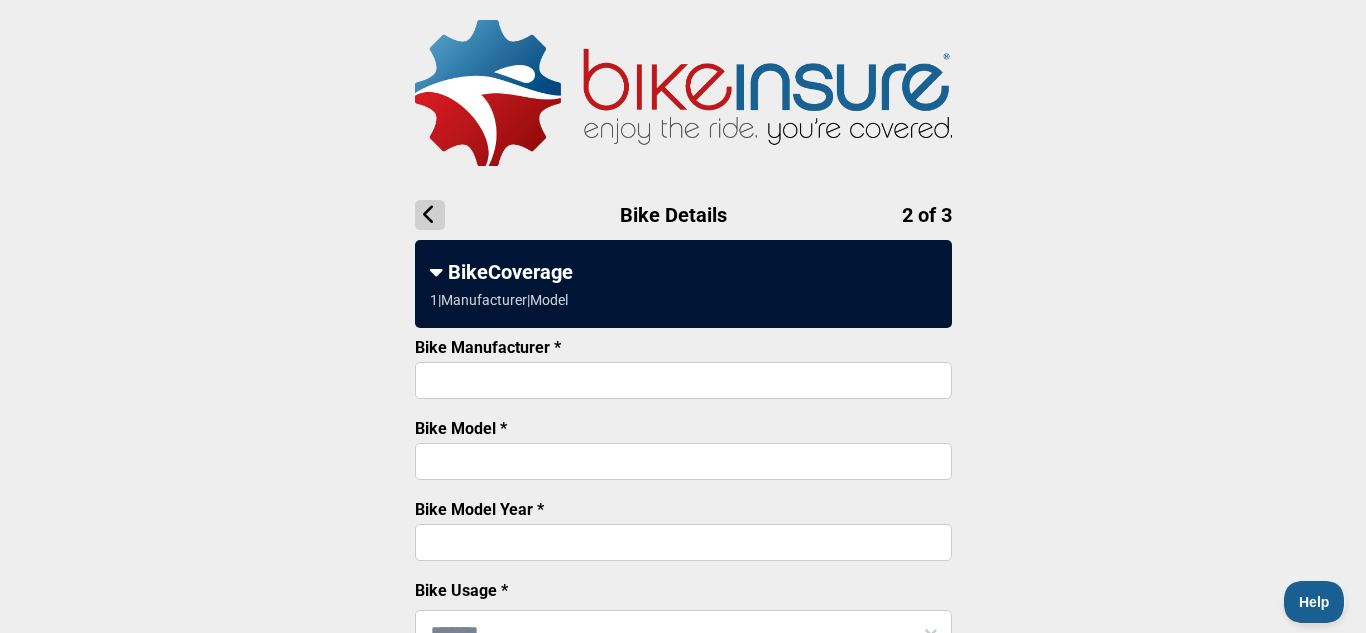 type on "*" 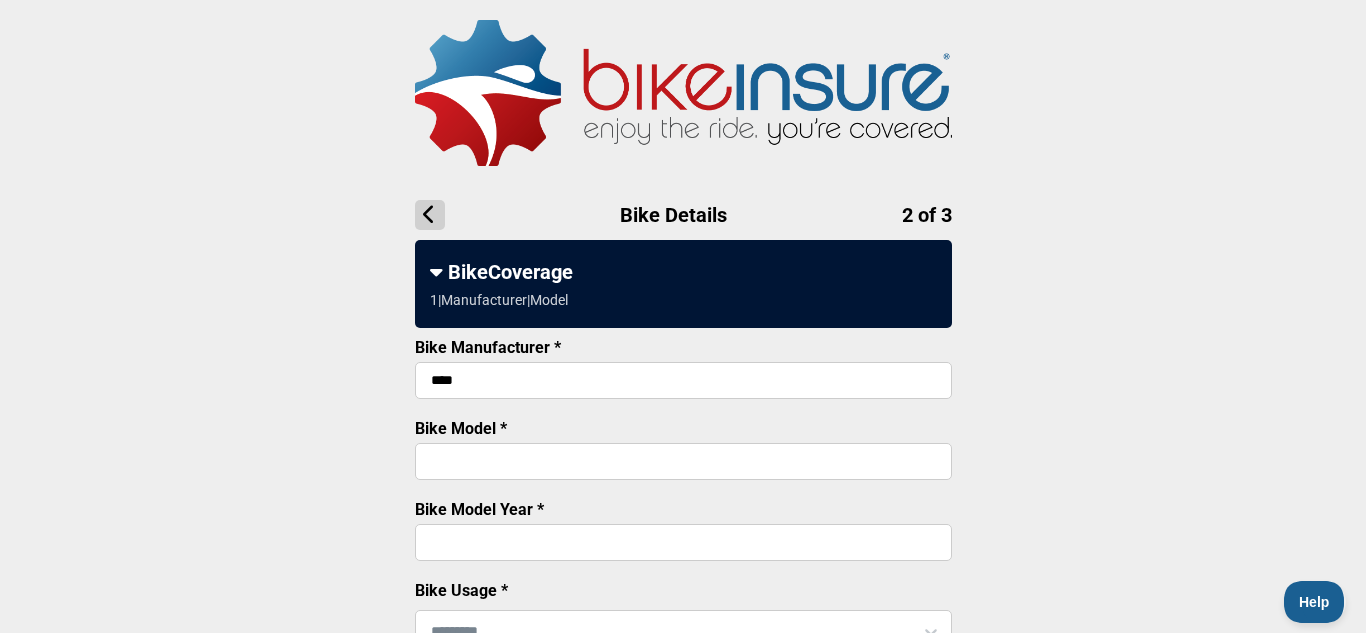 type on "****" 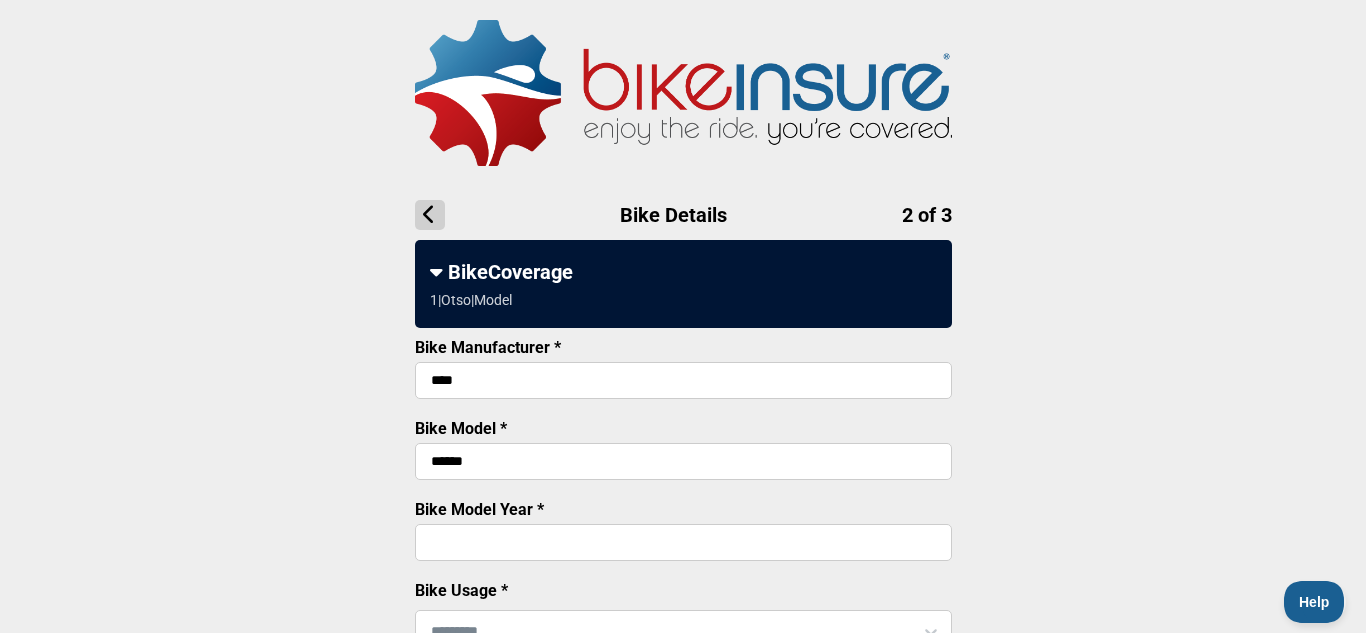 type on "******" 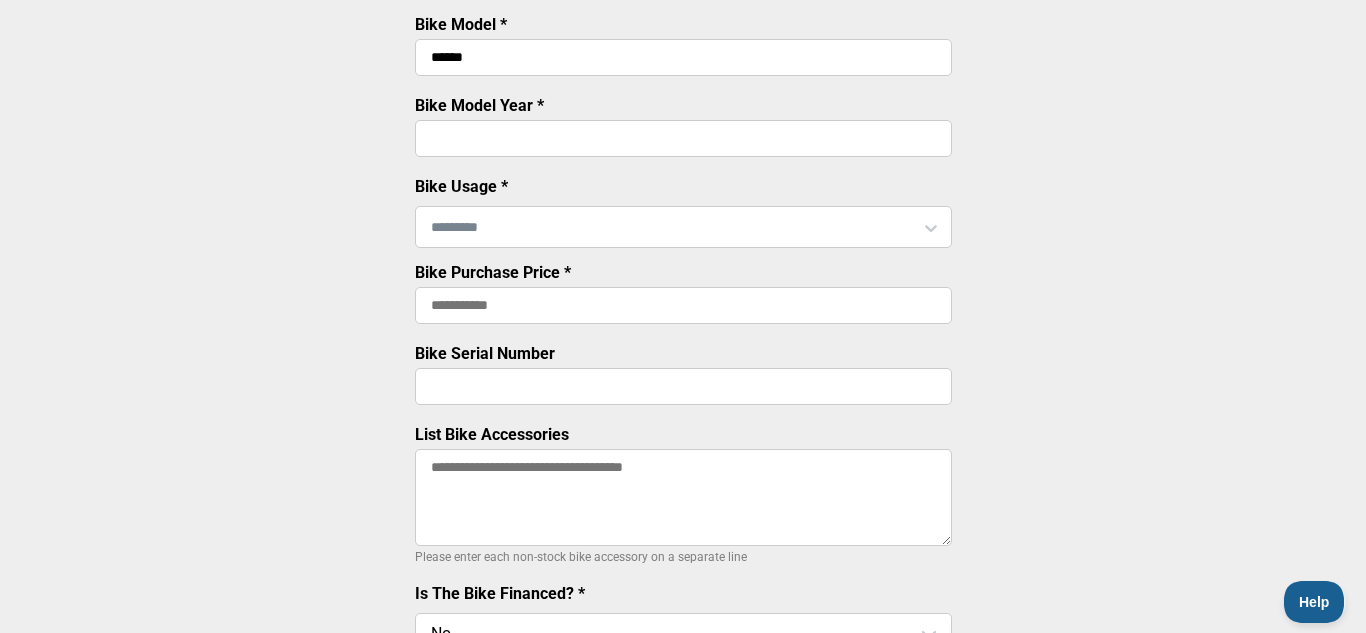 scroll, scrollTop: 407, scrollLeft: 0, axis: vertical 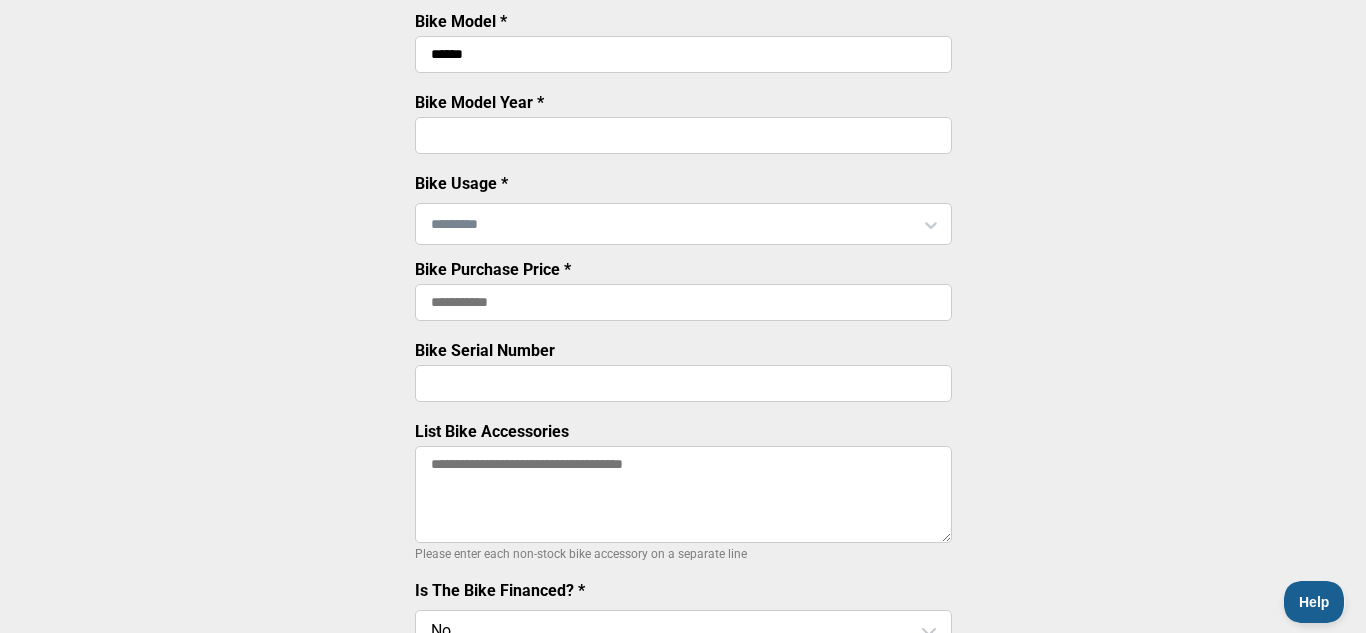 type on "****" 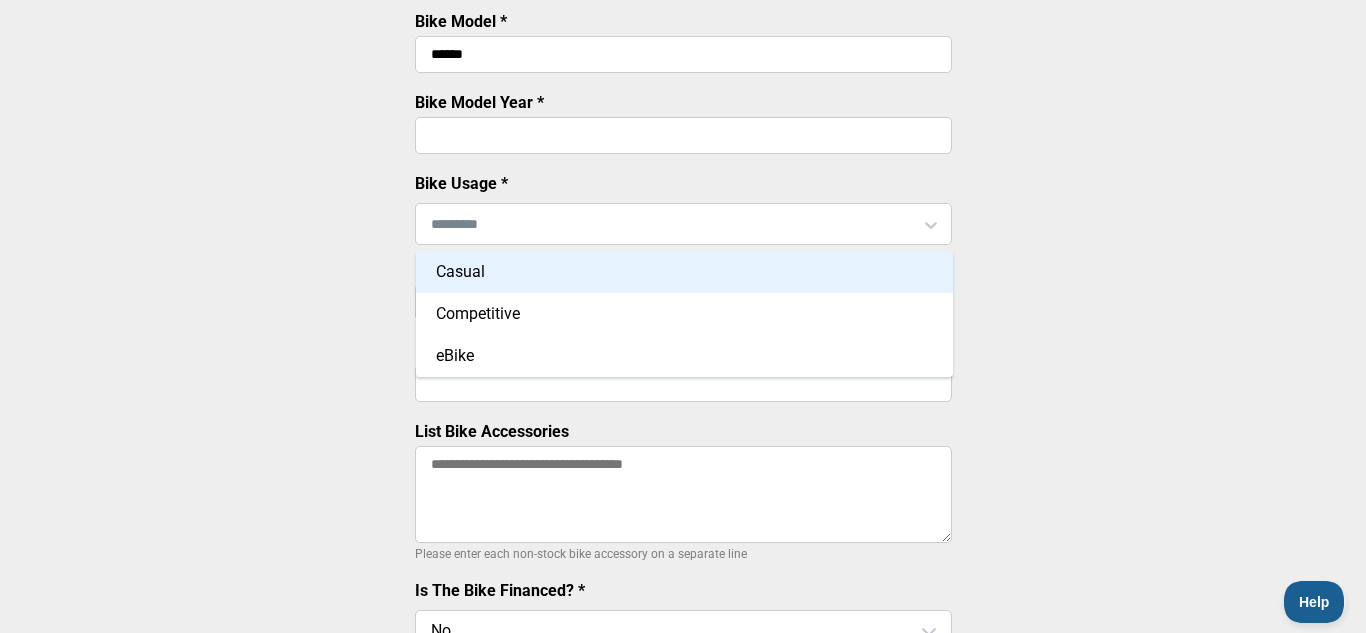 click on "Casual" at bounding box center [684, 272] 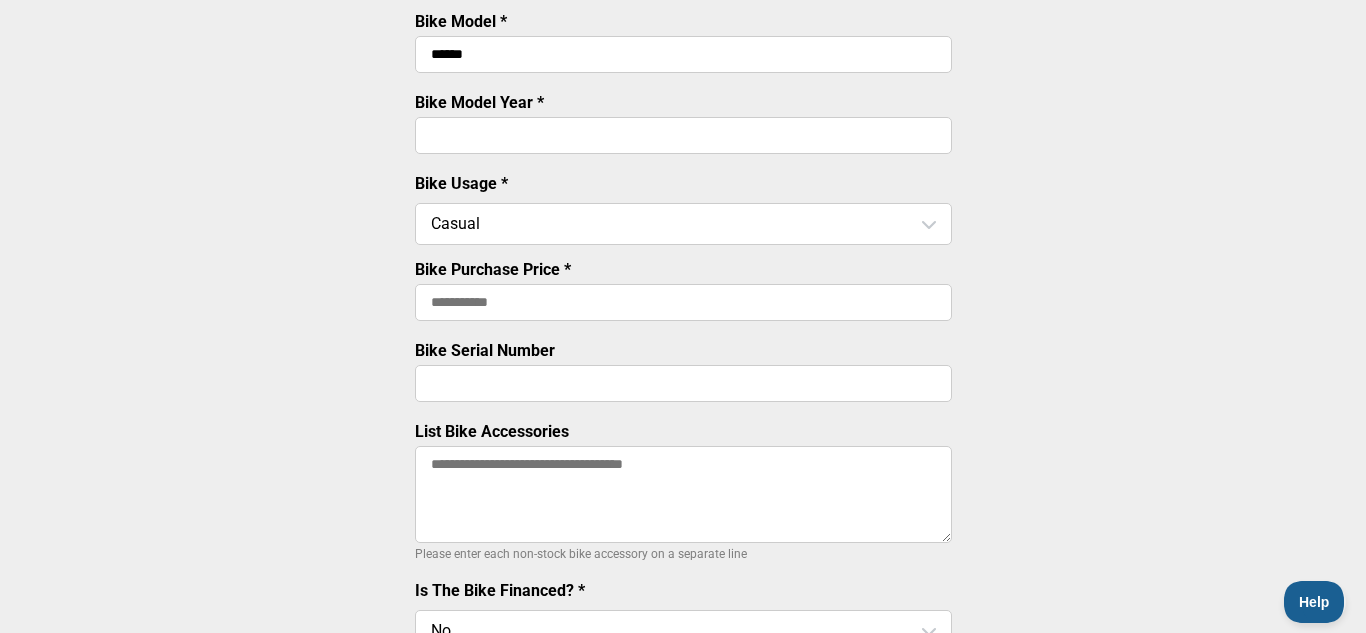 click on "Bike Purchase Price   *" at bounding box center [683, 302] 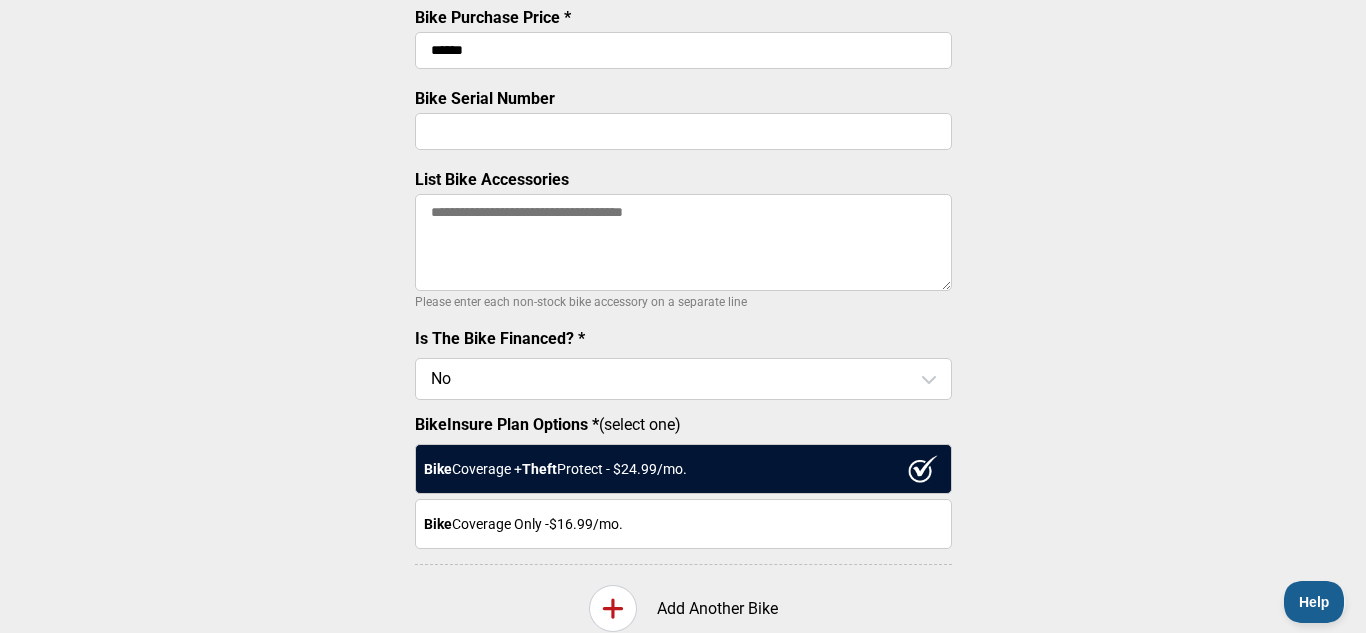 scroll, scrollTop: 663, scrollLeft: 0, axis: vertical 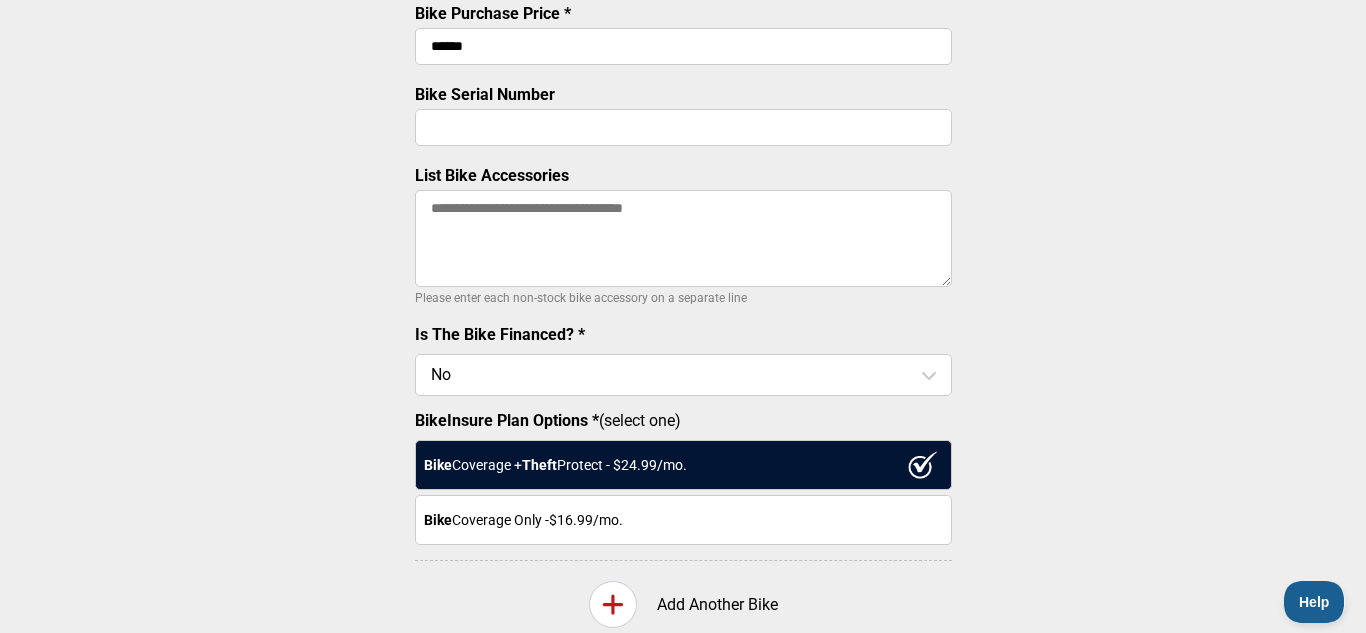 type on "******" 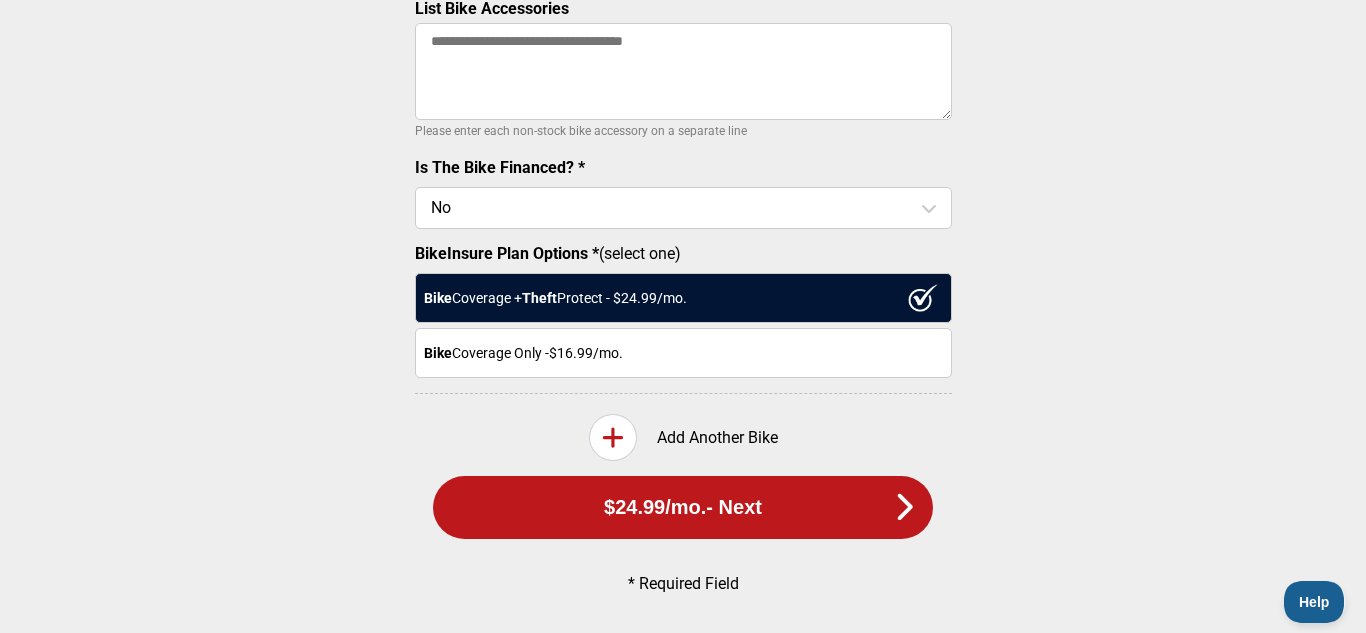 scroll, scrollTop: 842, scrollLeft: 0, axis: vertical 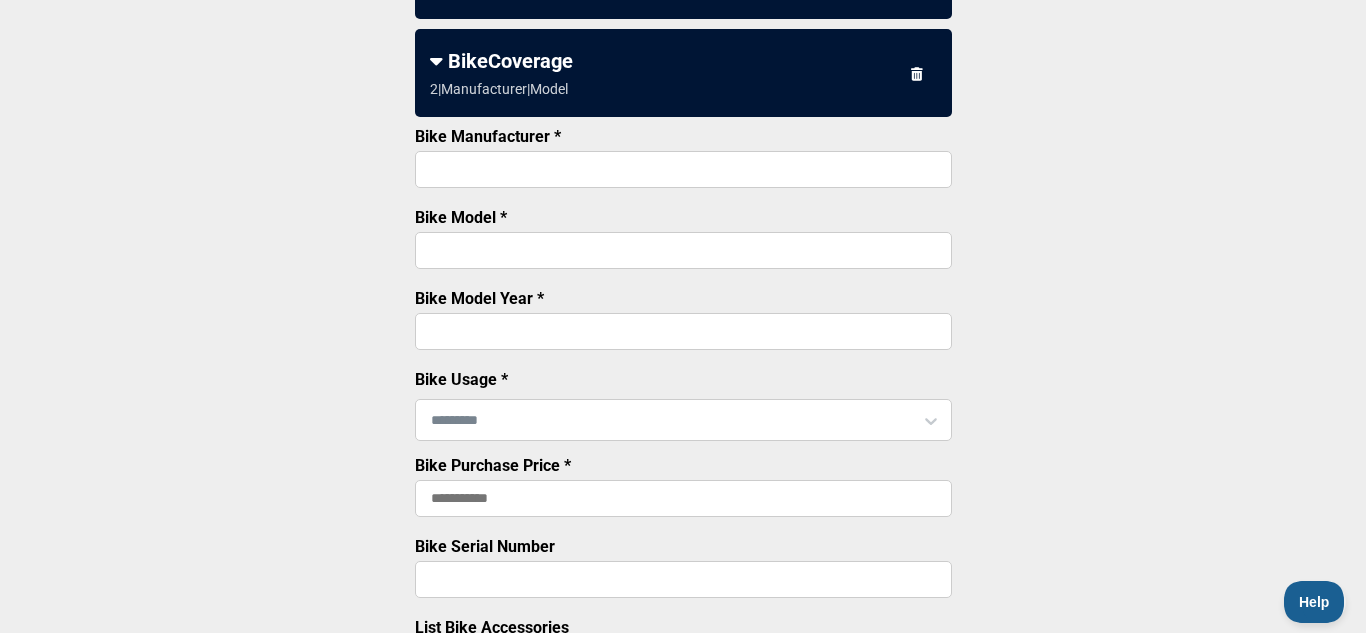 click on "Bike Manufacturer   *" at bounding box center (683, 169) 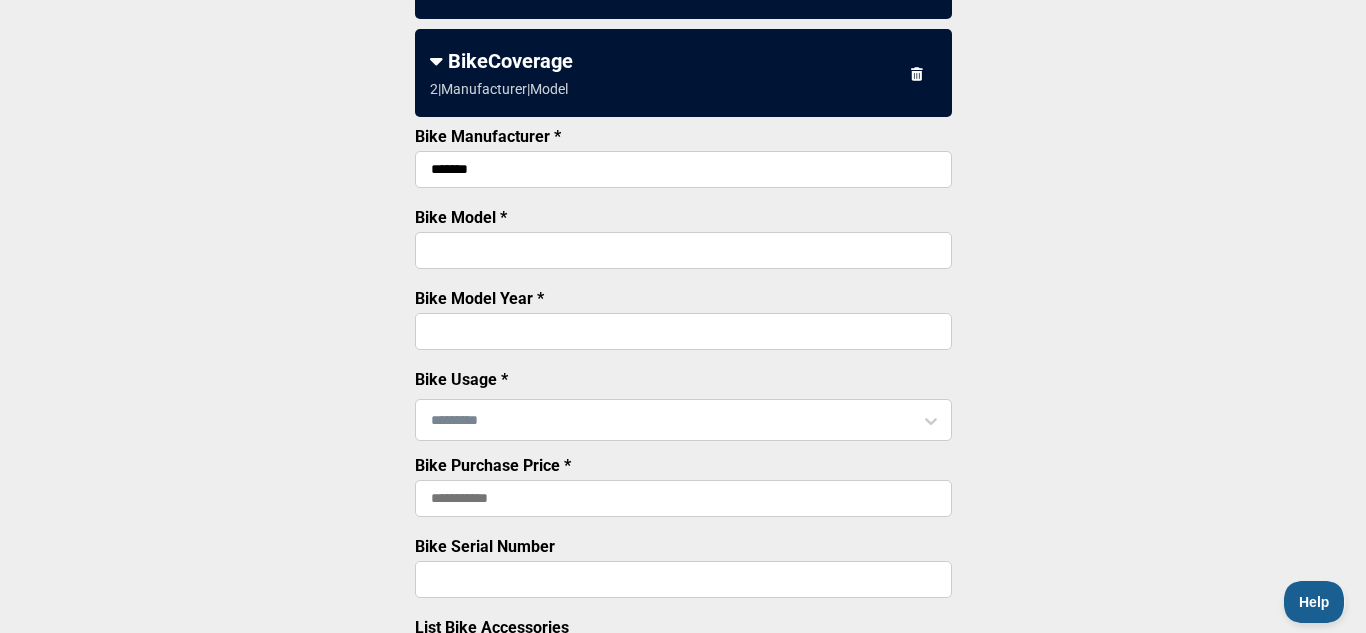 type on "*******" 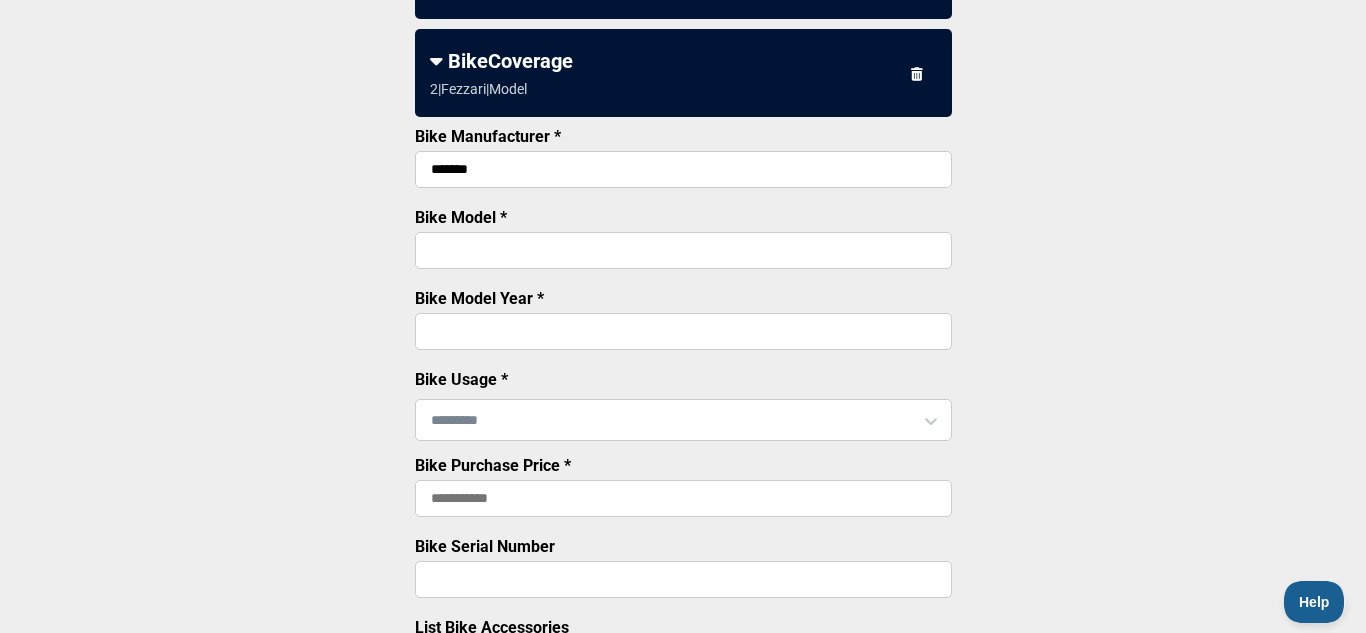 click on "Bike Model   *" at bounding box center [683, 250] 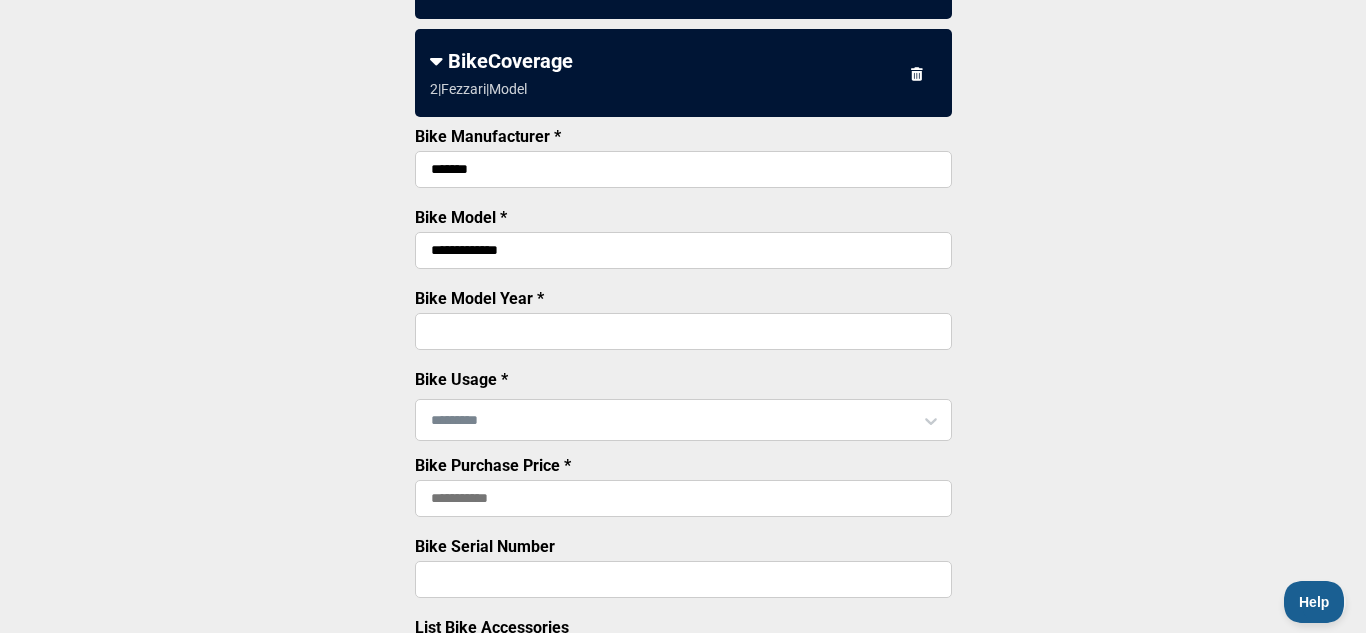 type on "**********" 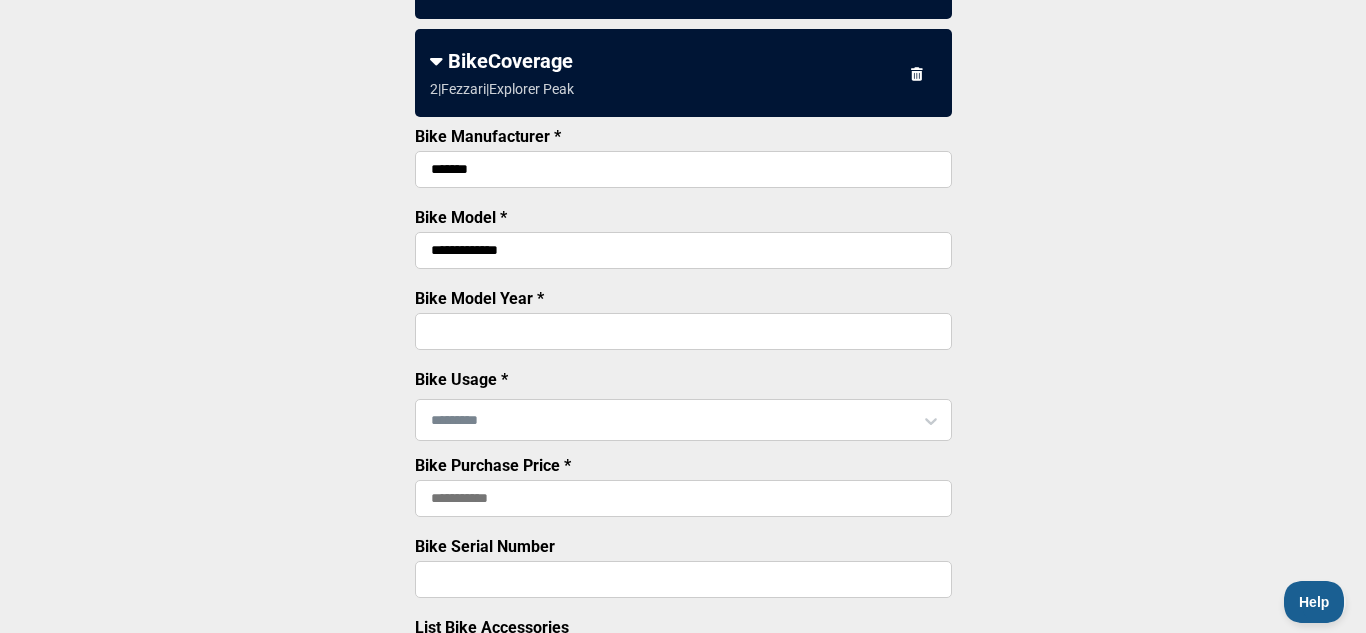 type on "****" 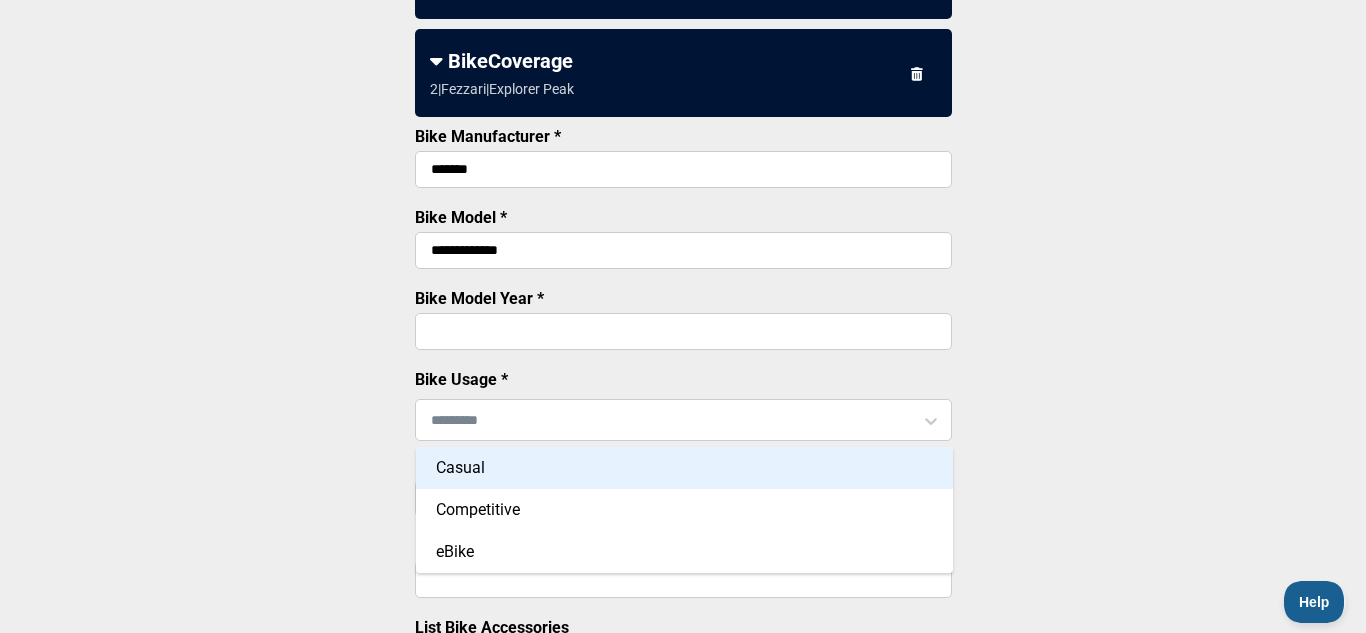 click on "Casual" at bounding box center [684, 468] 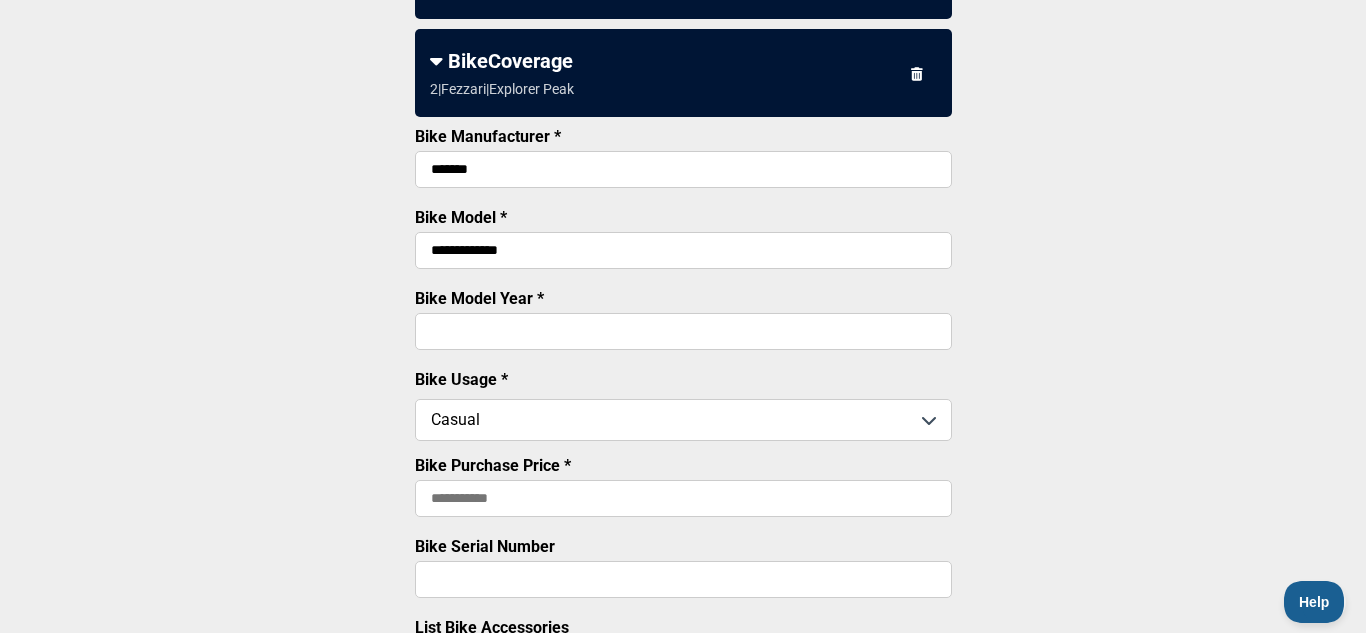 click at bounding box center (929, 420) 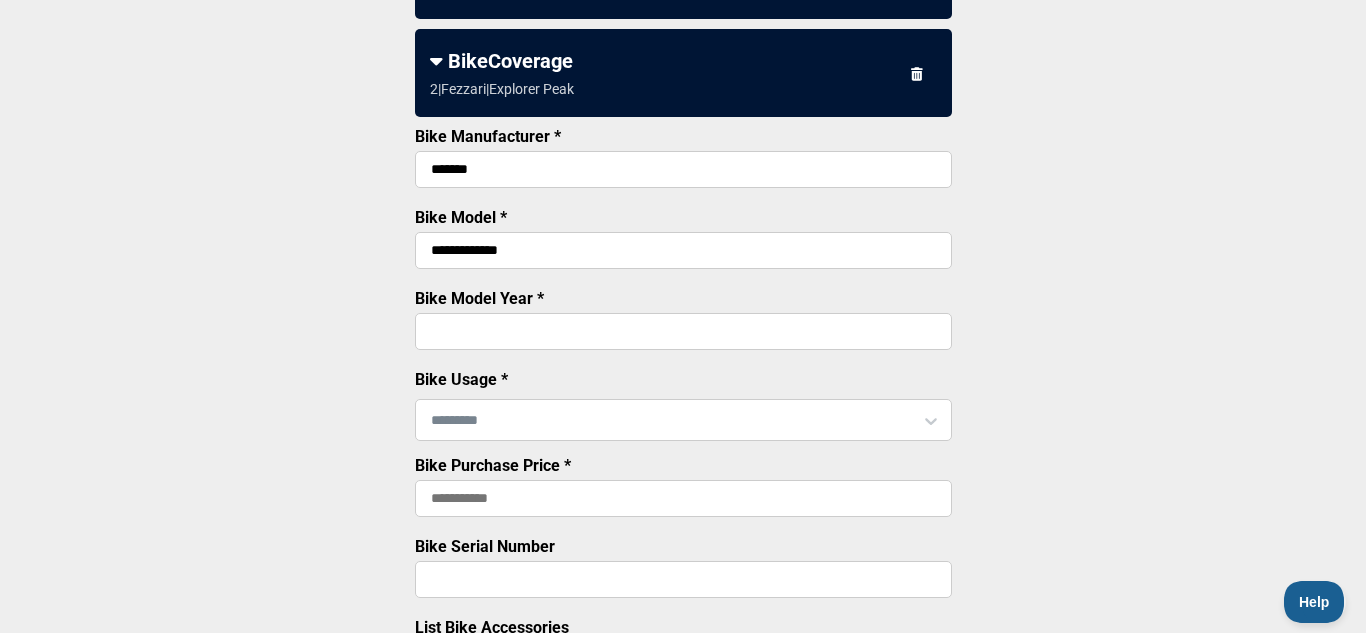click 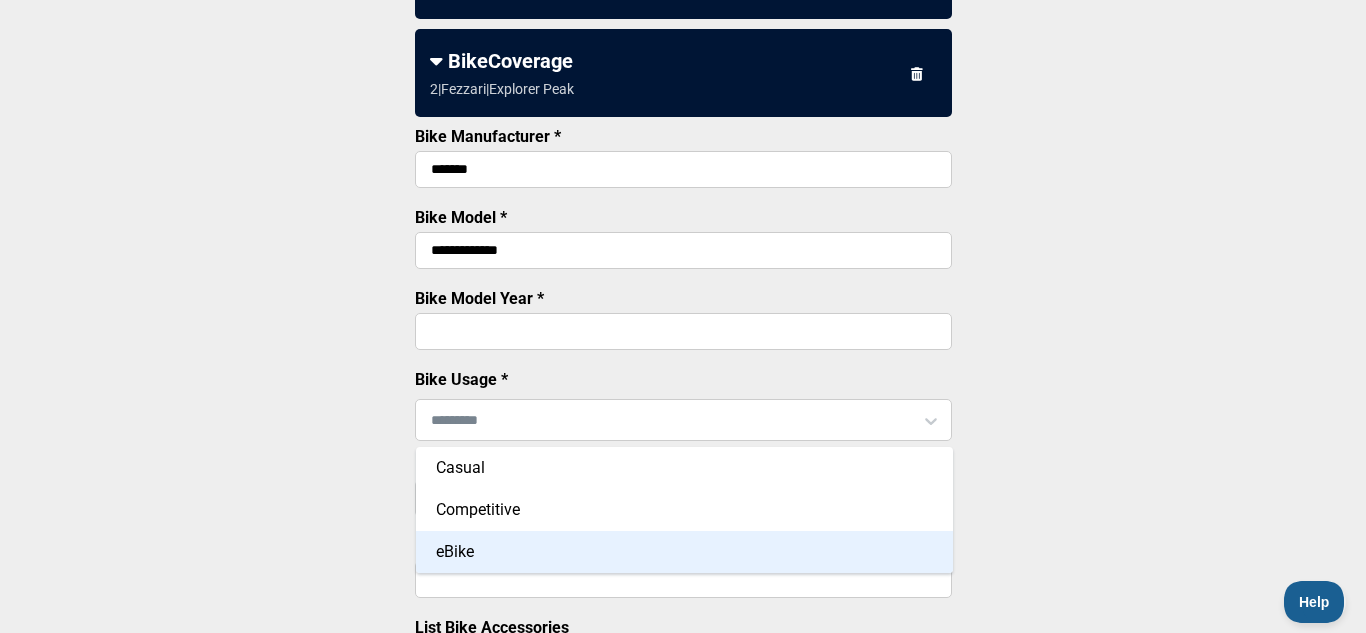 click on "eBike" at bounding box center [684, 552] 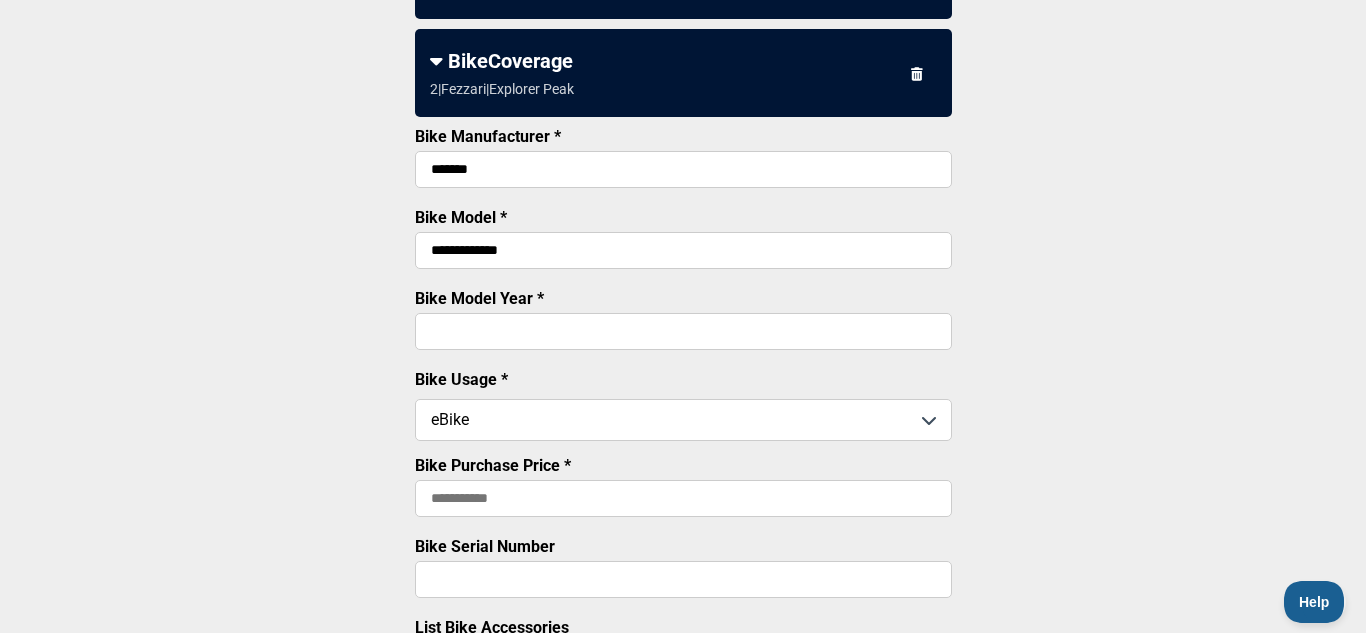 click on "Bike Purchase Price   *" at bounding box center (683, 498) 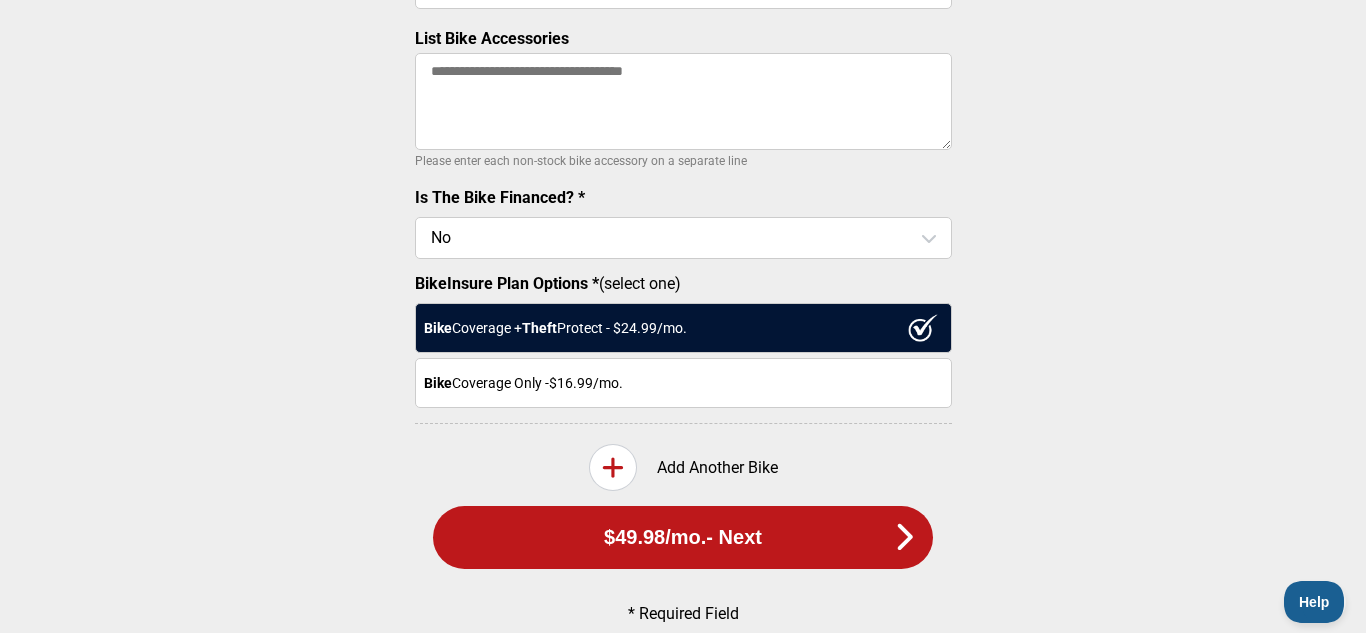 scroll, scrollTop: 940, scrollLeft: 0, axis: vertical 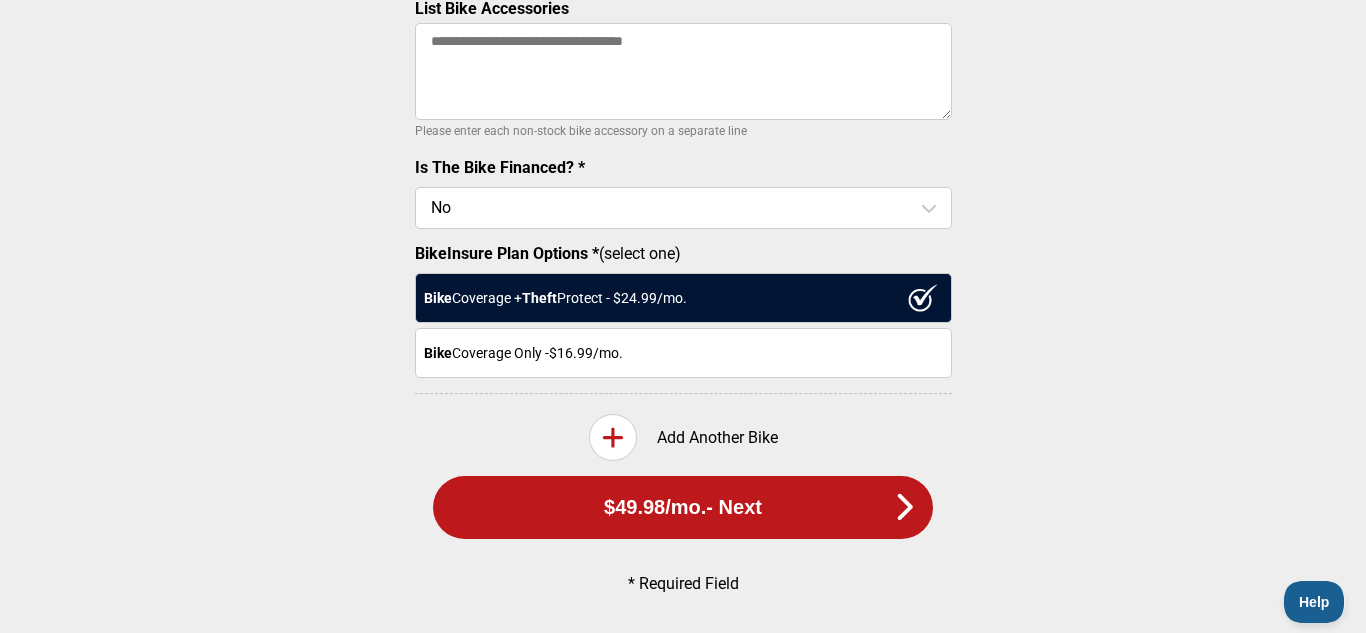 type on "******" 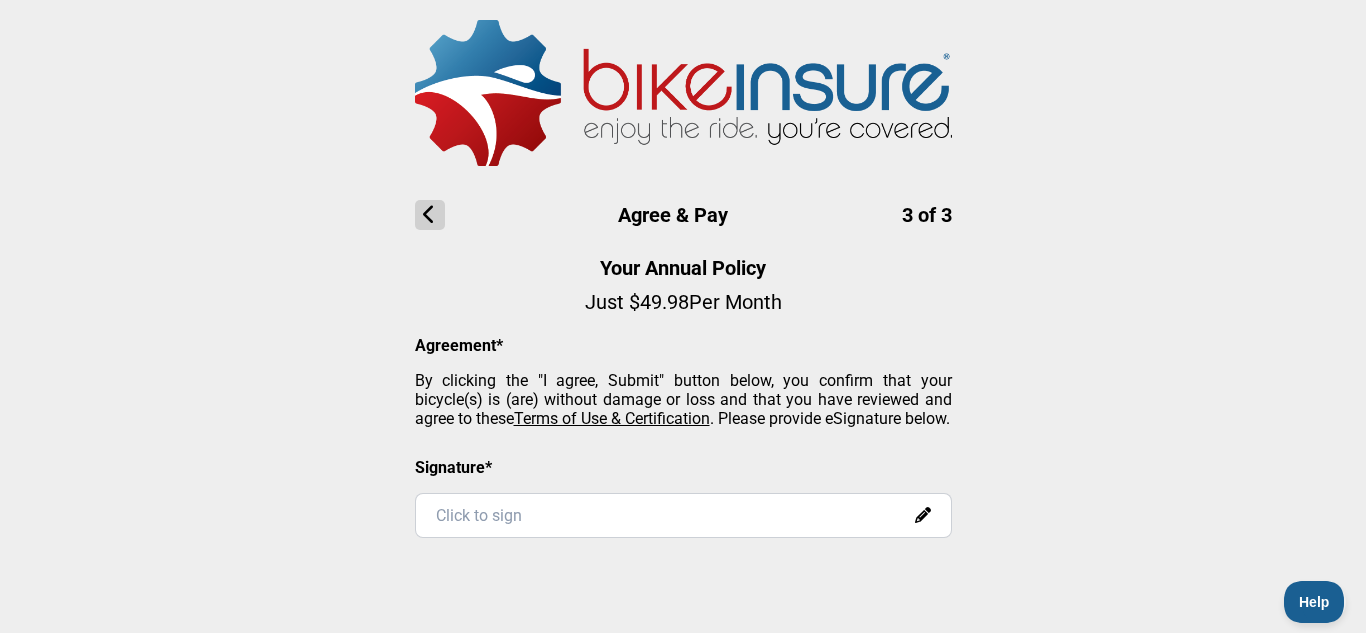 scroll, scrollTop: 0, scrollLeft: 0, axis: both 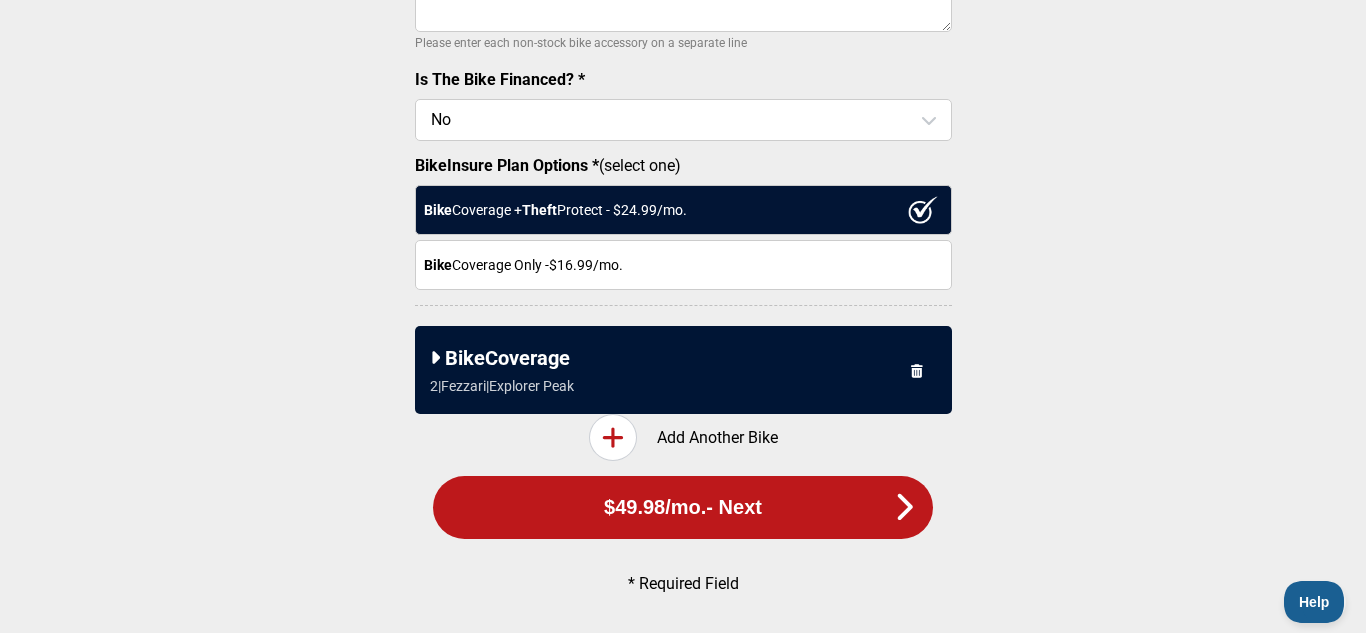 click on "Add Another Bike" at bounding box center [683, 437] 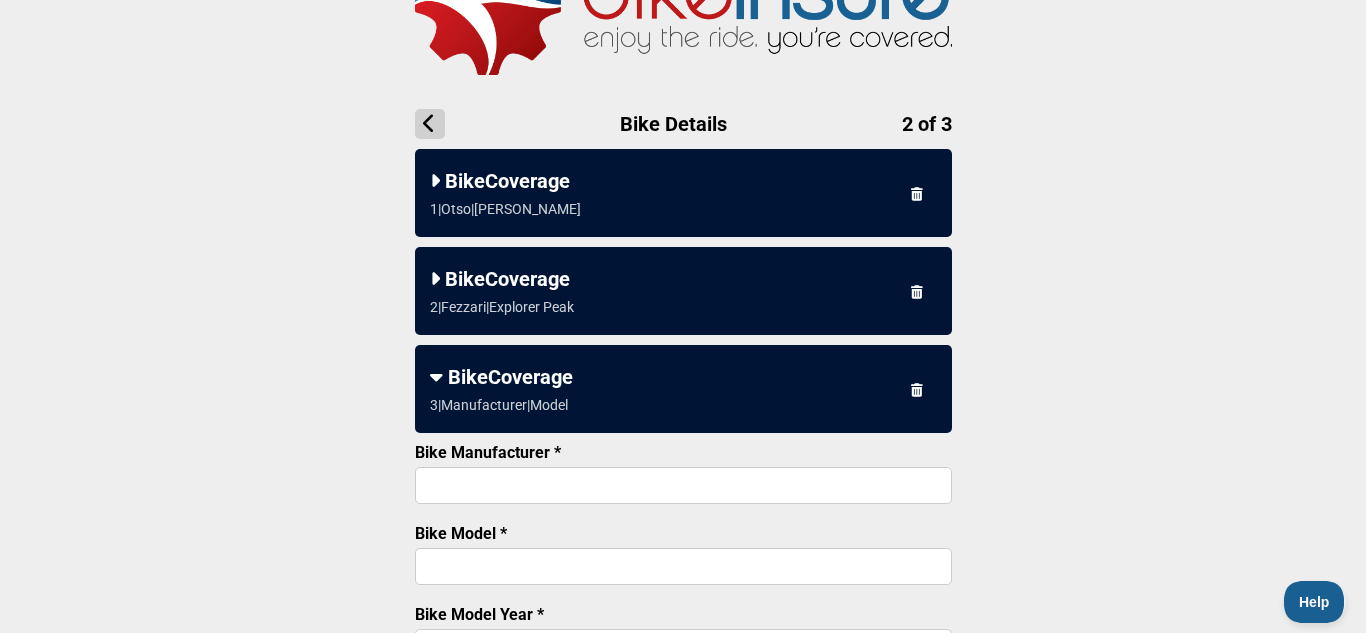 scroll, scrollTop: 86, scrollLeft: 0, axis: vertical 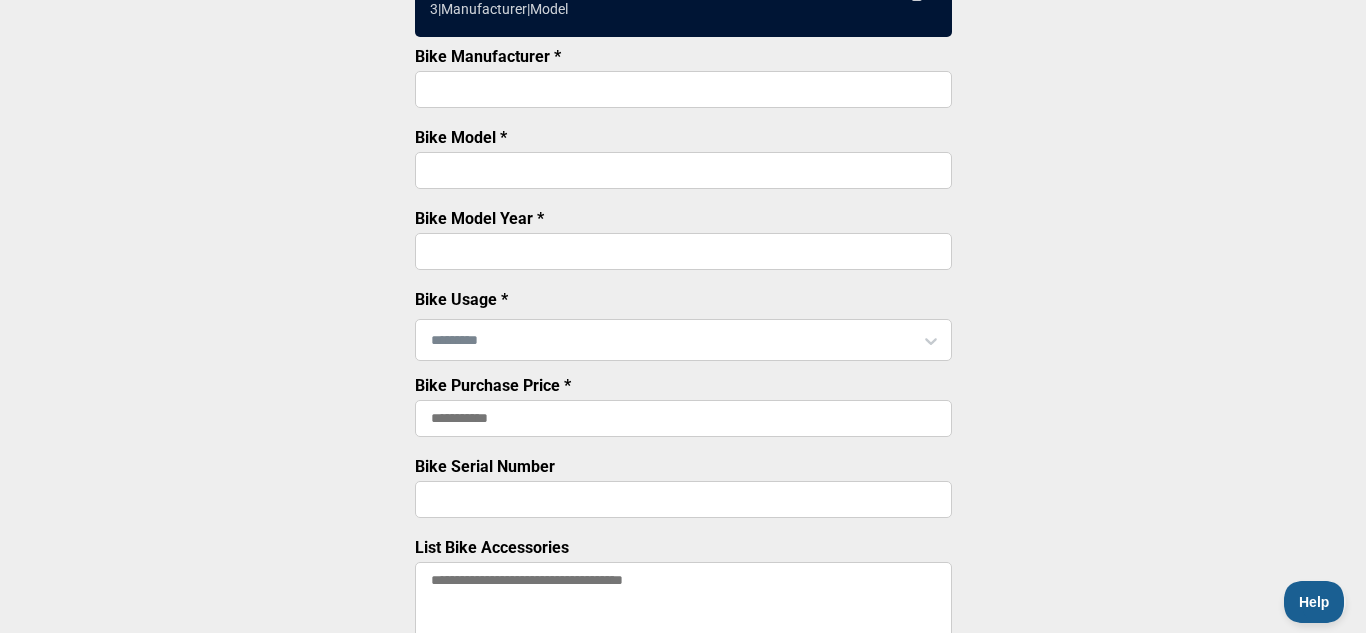 click on "Bike Manufacturer   *" at bounding box center [683, 89] 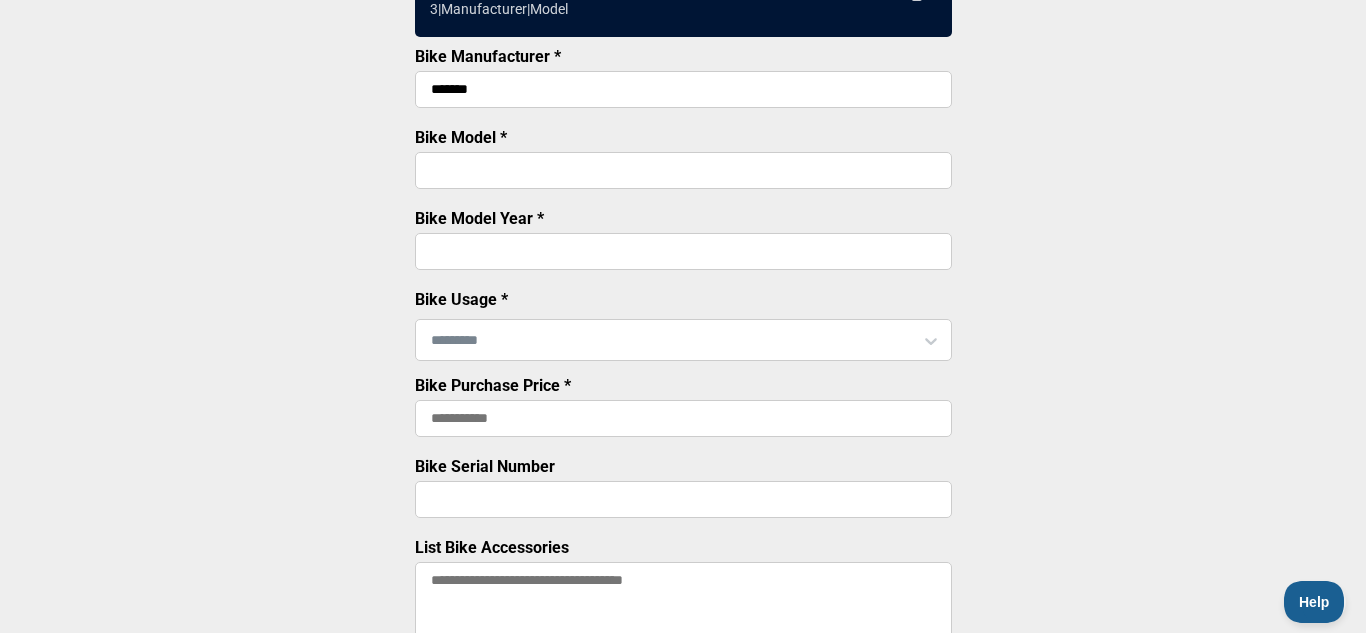 type on "*******" 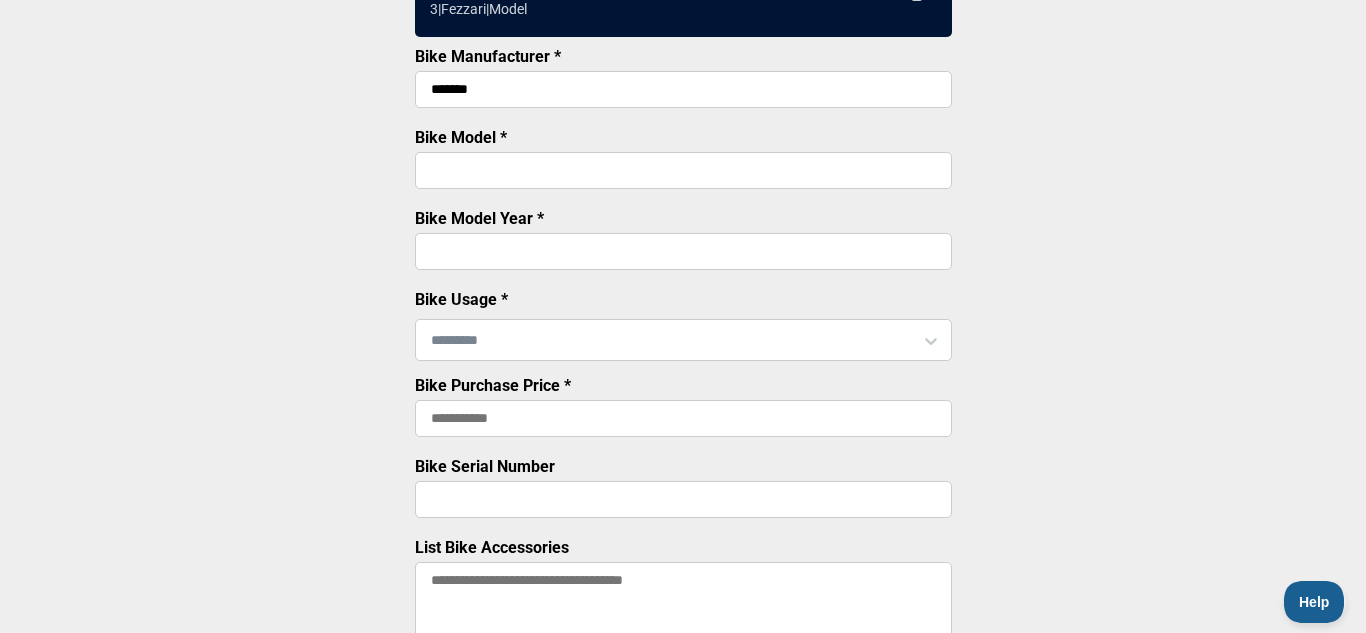 click on "Bike Model   *" at bounding box center (683, 170) 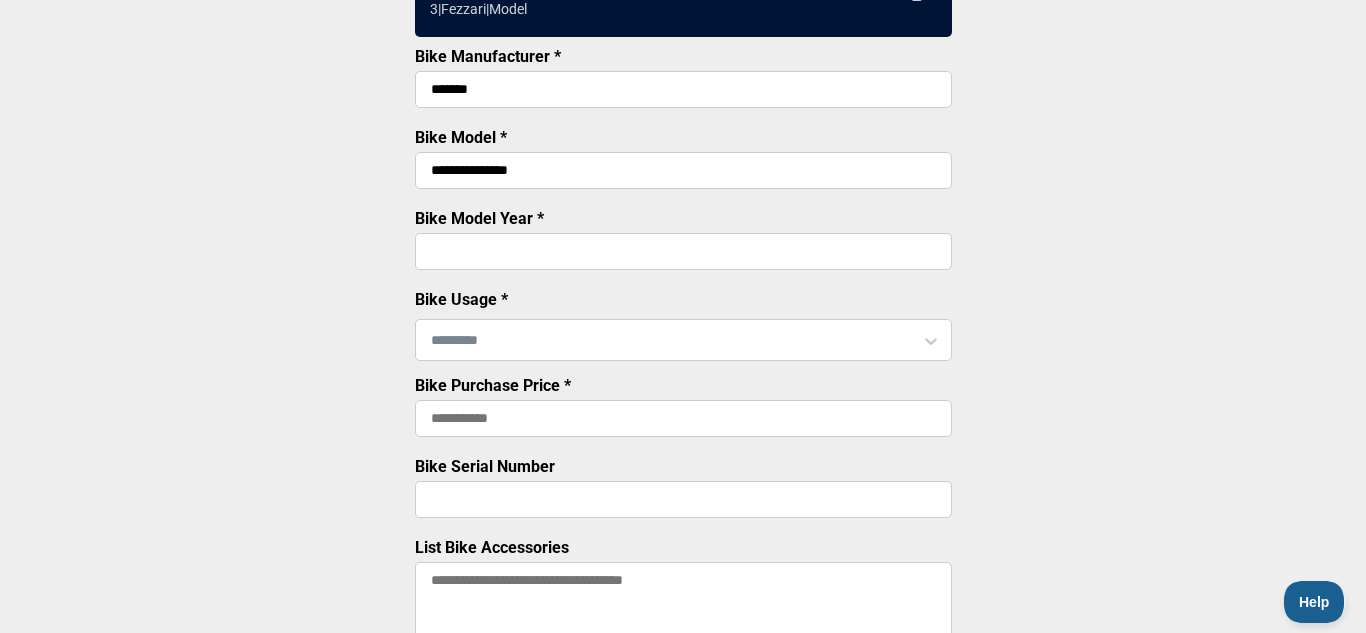 type on "**********" 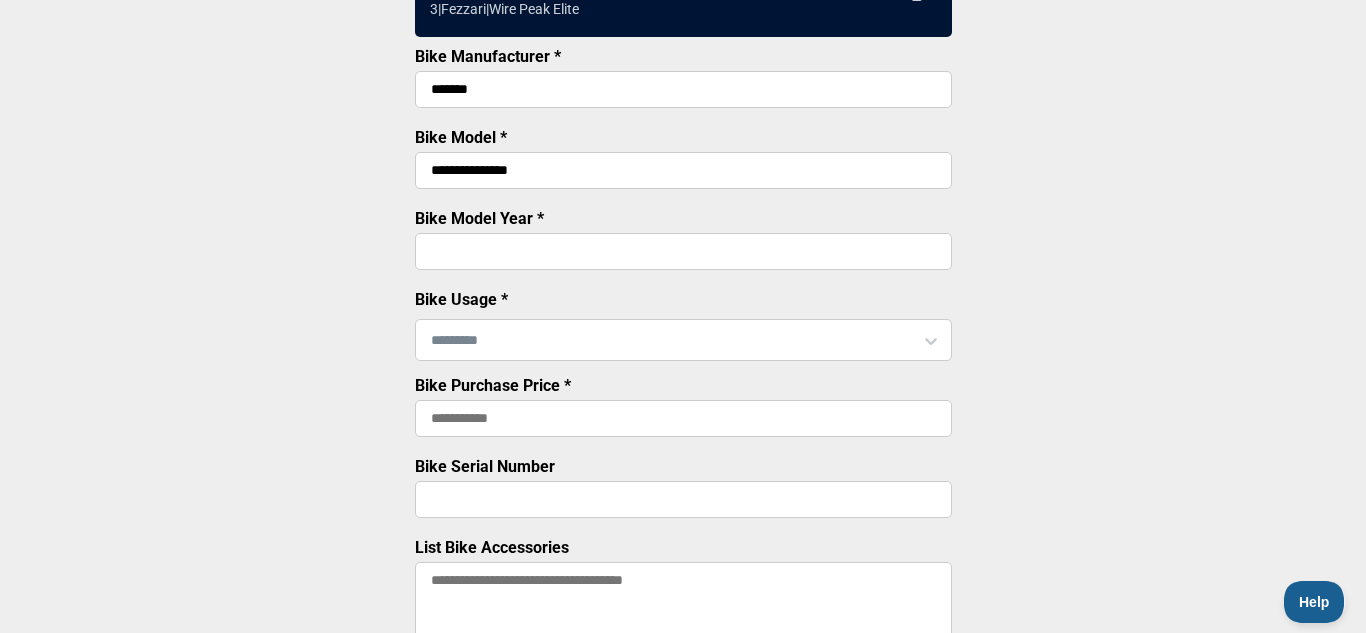 click on "Bike Model Year   *" at bounding box center [683, 251] 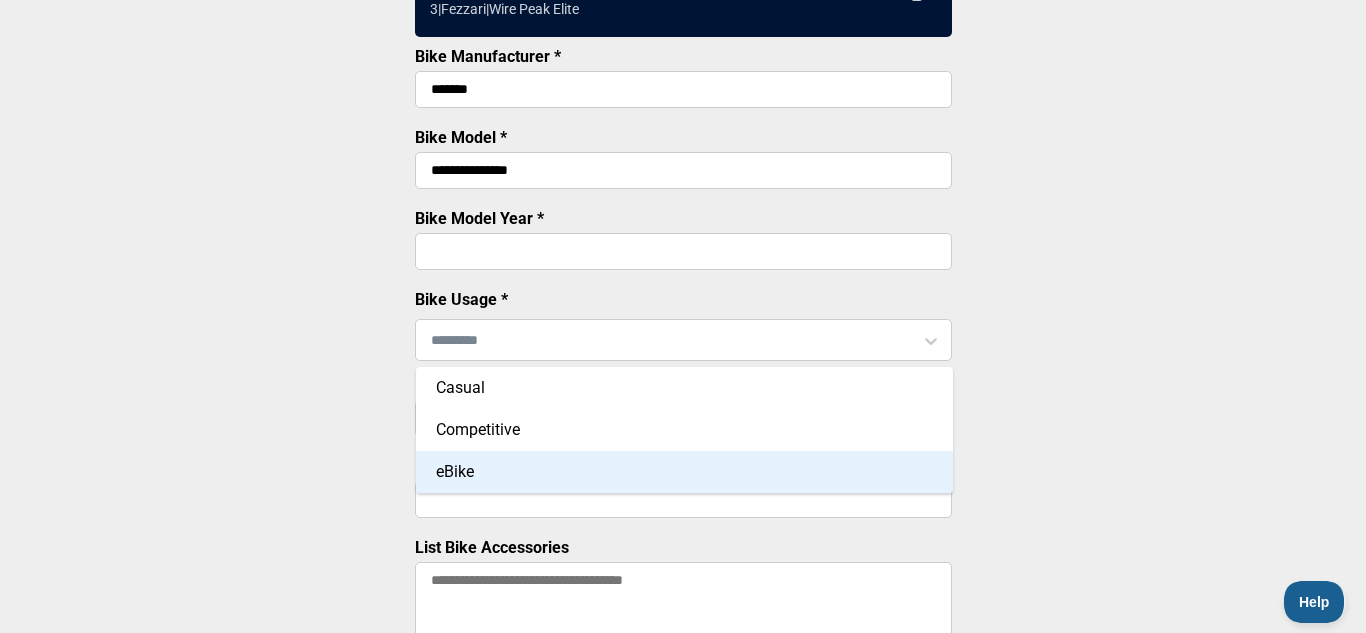 click on "eBike" at bounding box center [684, 472] 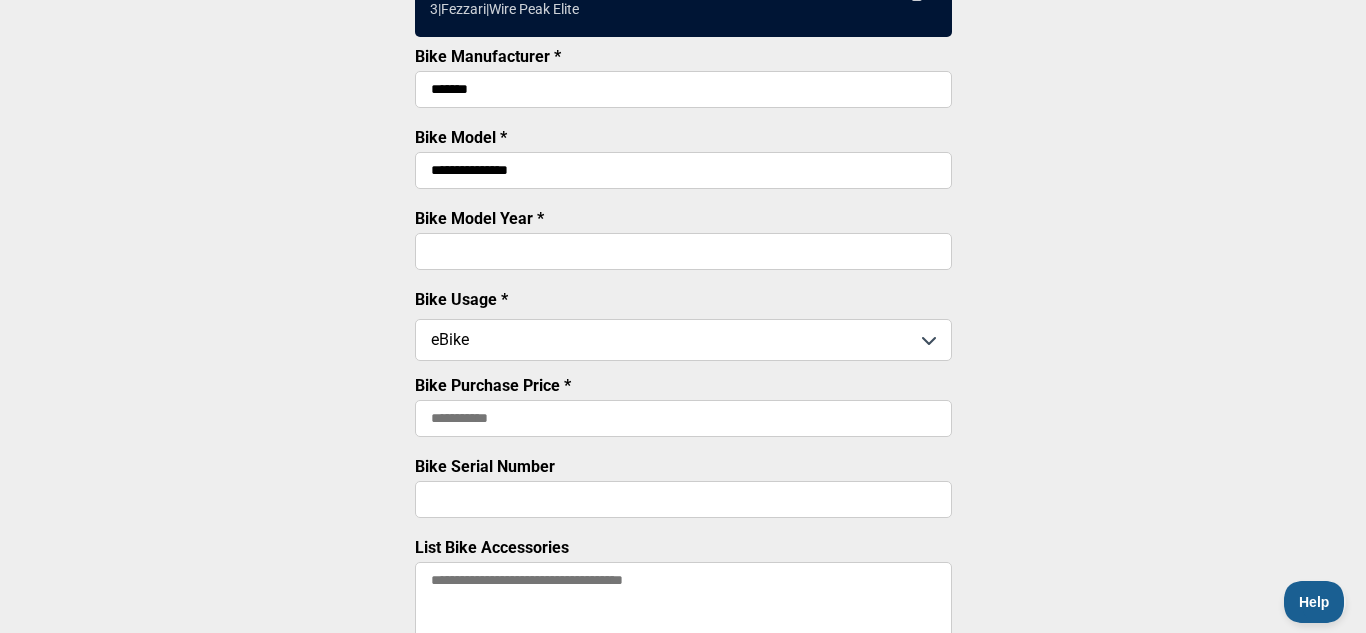click on "Bike Purchase Price   *" at bounding box center (683, 409) 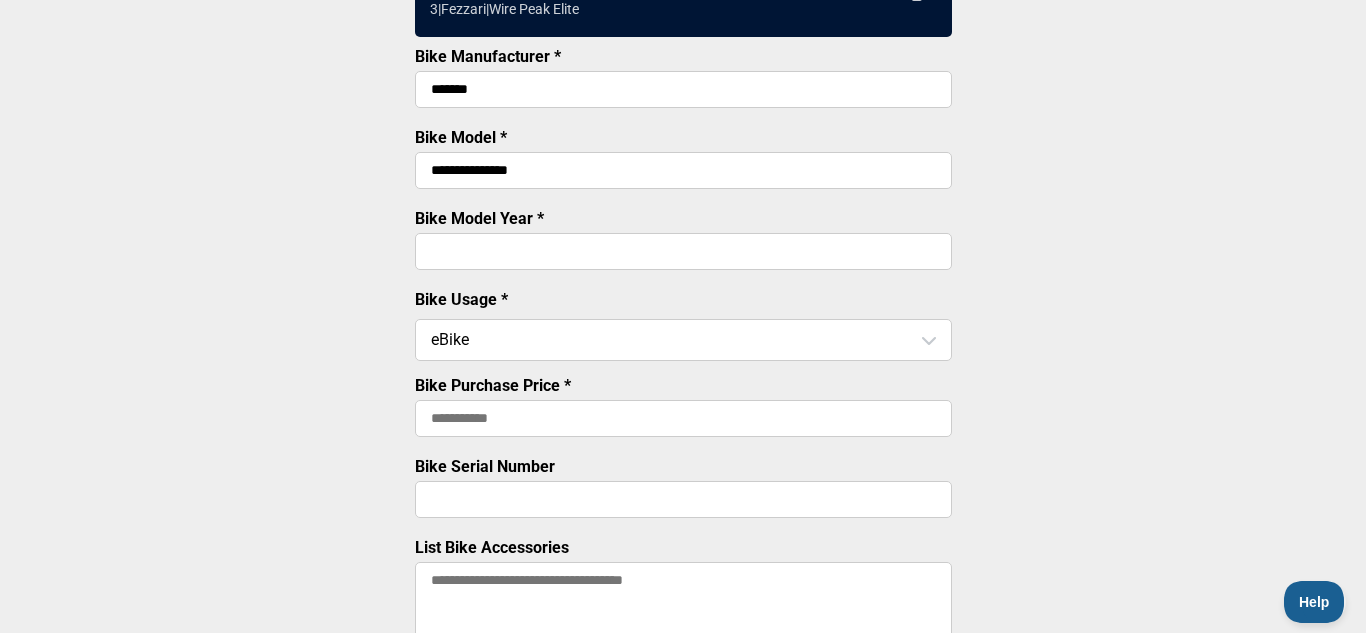 click on "Bike Purchase Price   *" at bounding box center [683, 418] 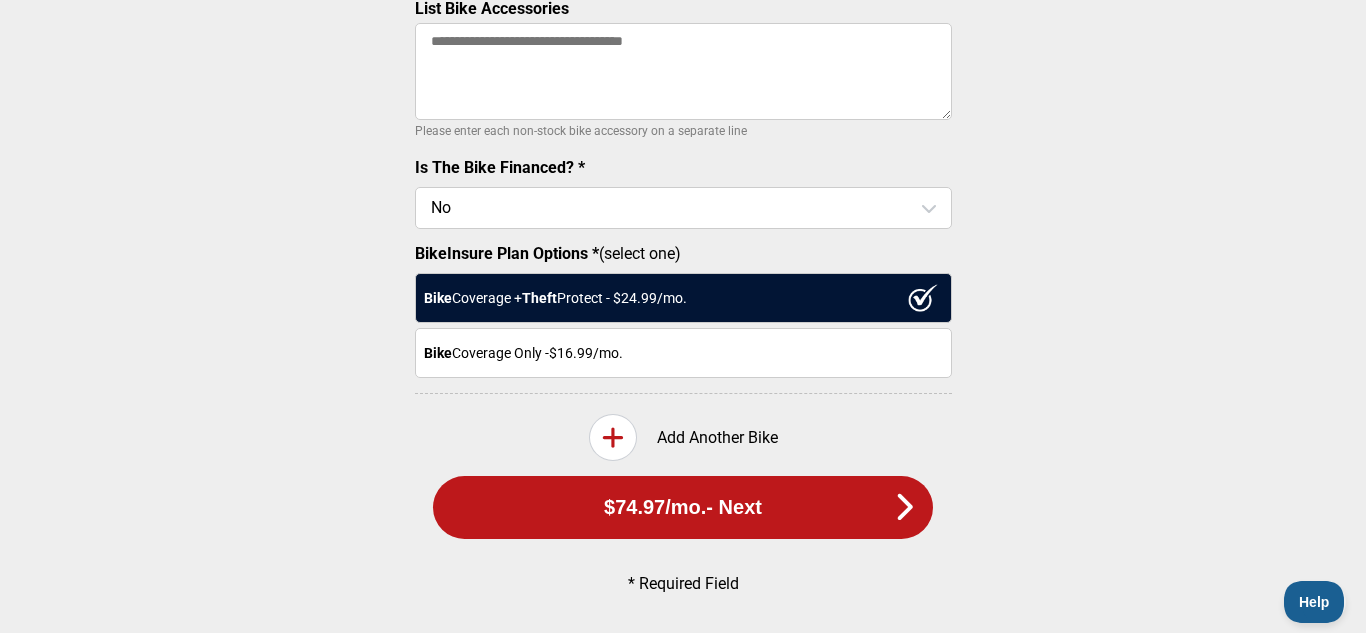 scroll, scrollTop: 1031, scrollLeft: 0, axis: vertical 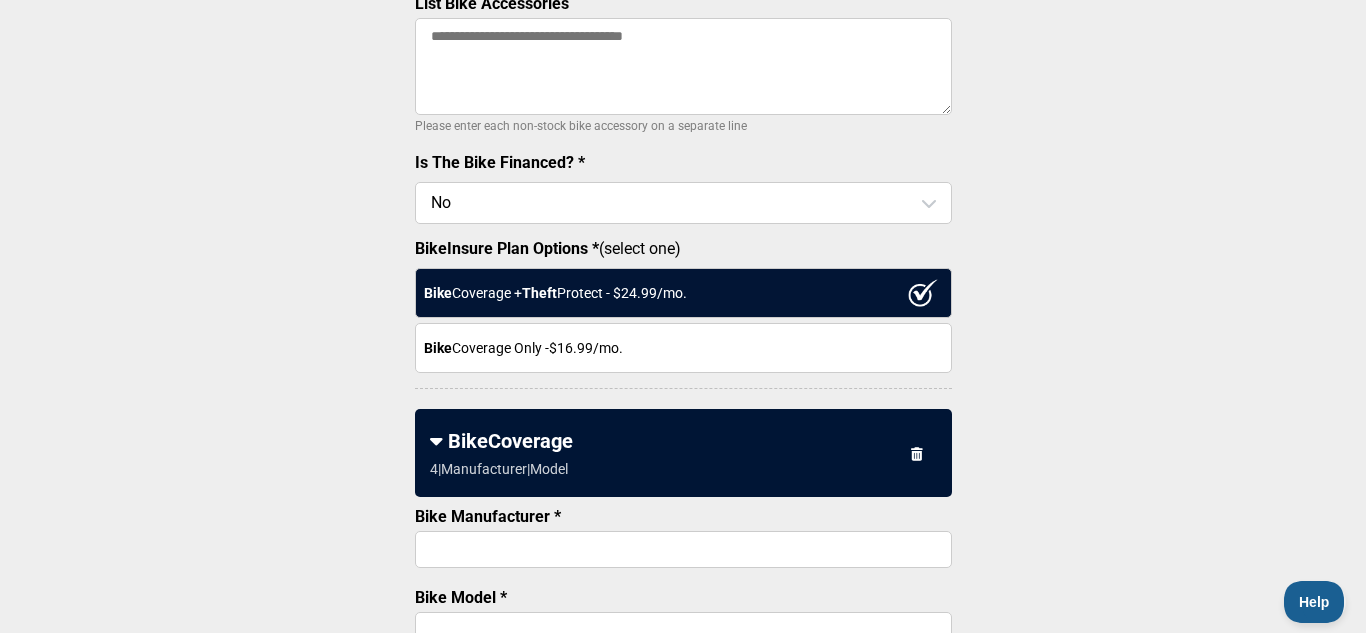 click on "Bike Coverage Only -  $16.99 /mo." at bounding box center (683, 1352) 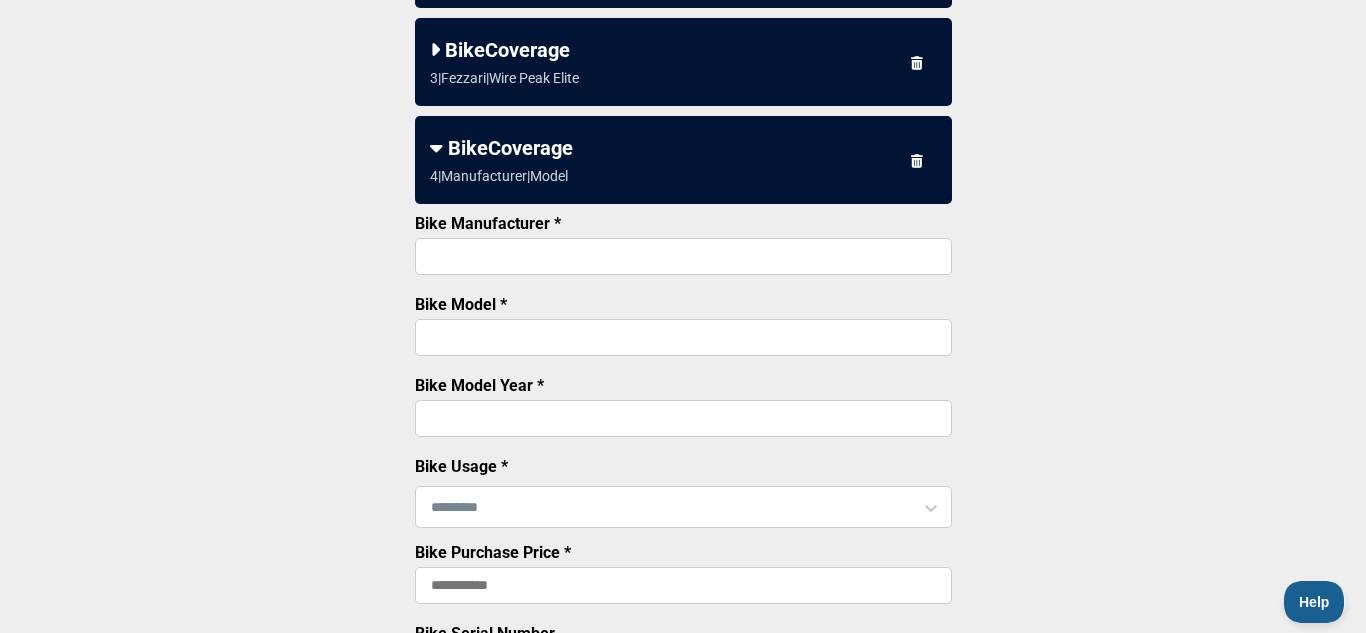scroll, scrollTop: 416, scrollLeft: 0, axis: vertical 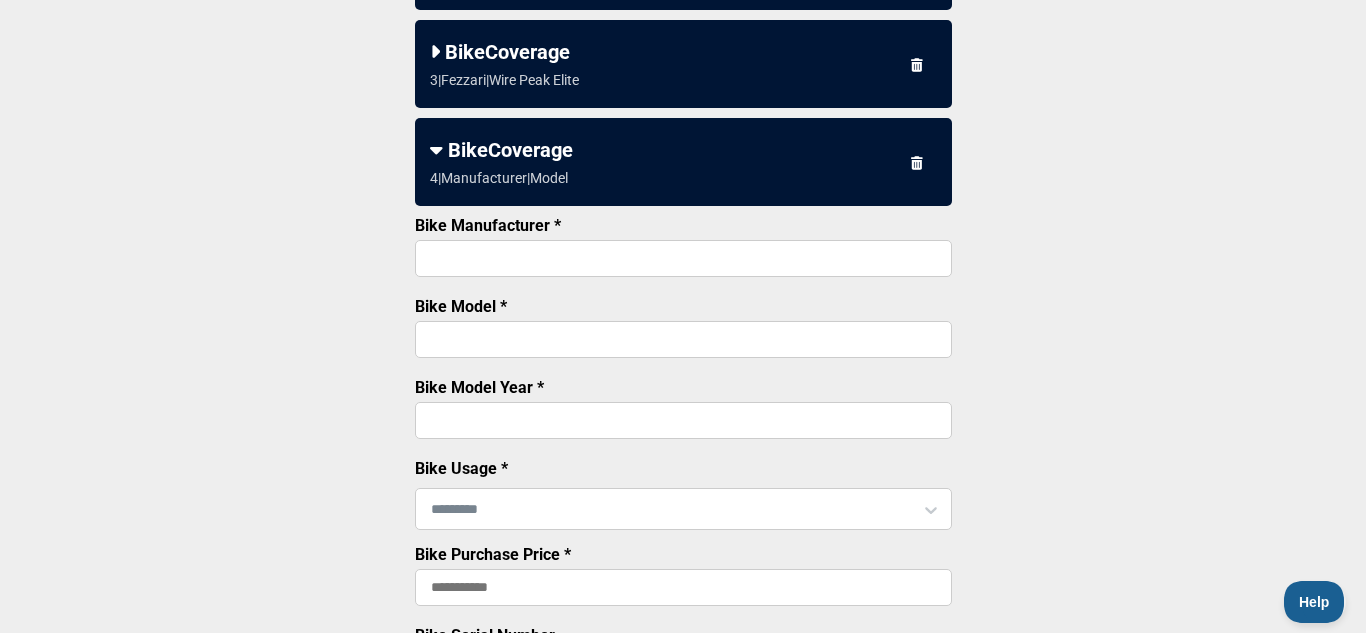 click on "Bike Manufacturer   *" at bounding box center (683, 258) 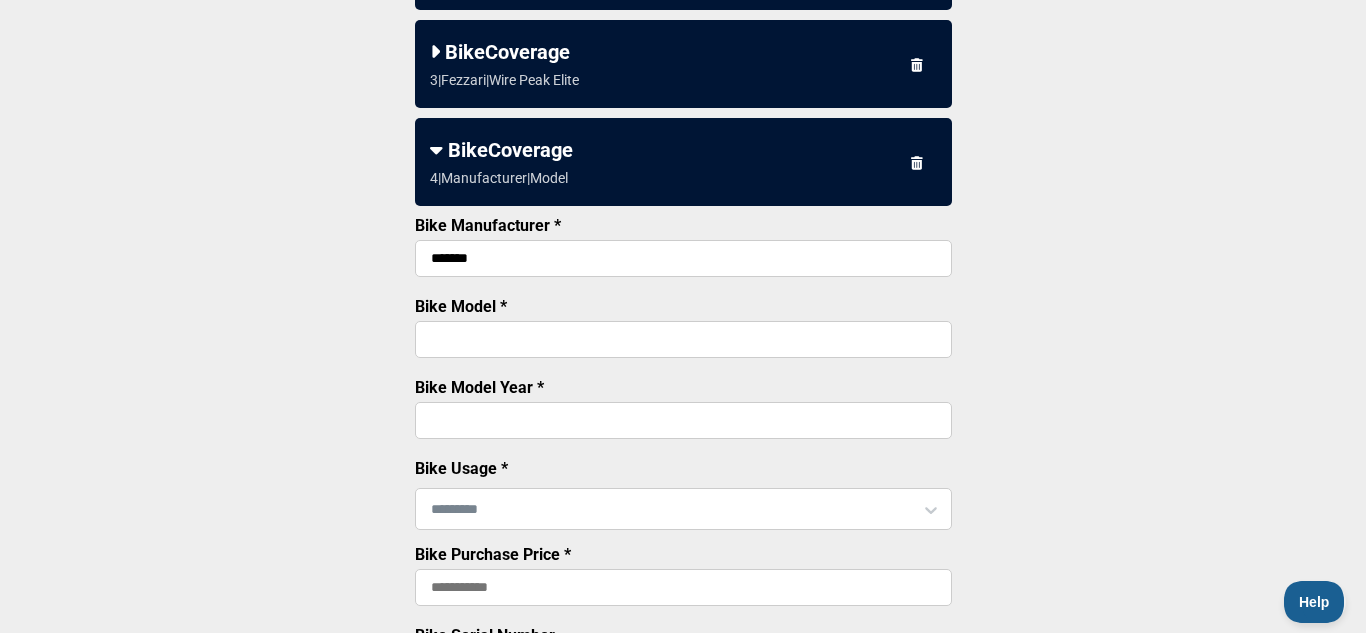 type on "*******" 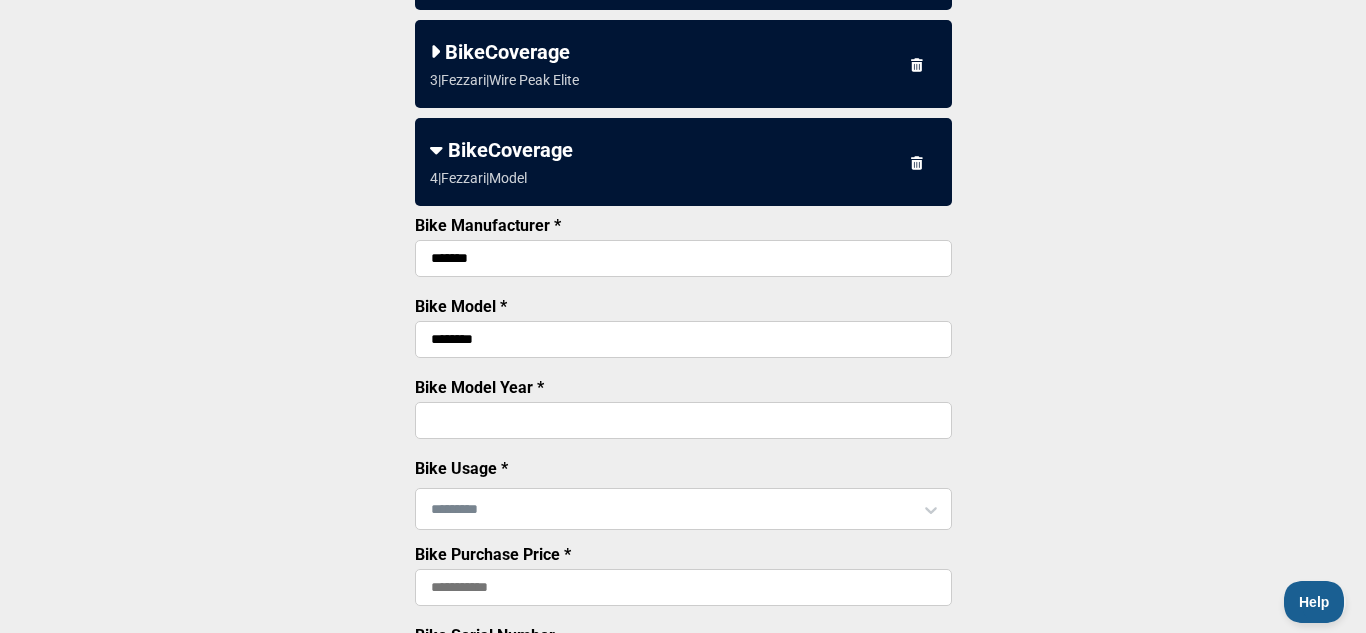 type on "********" 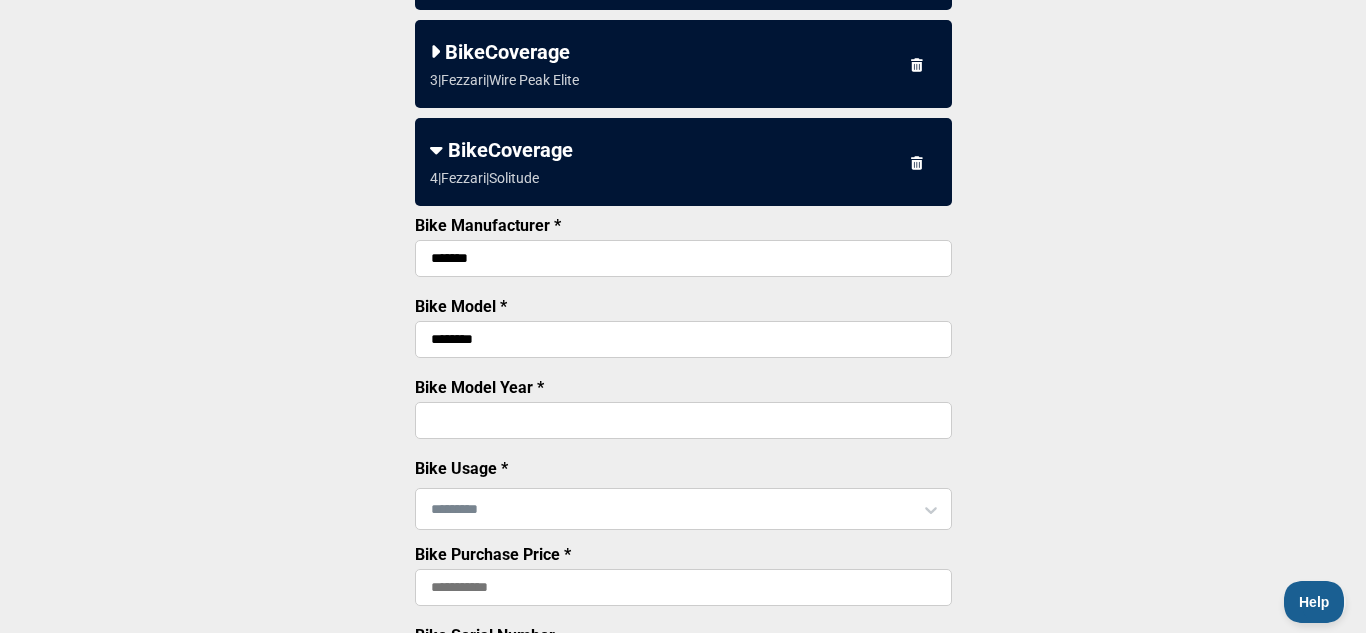 type on "****" 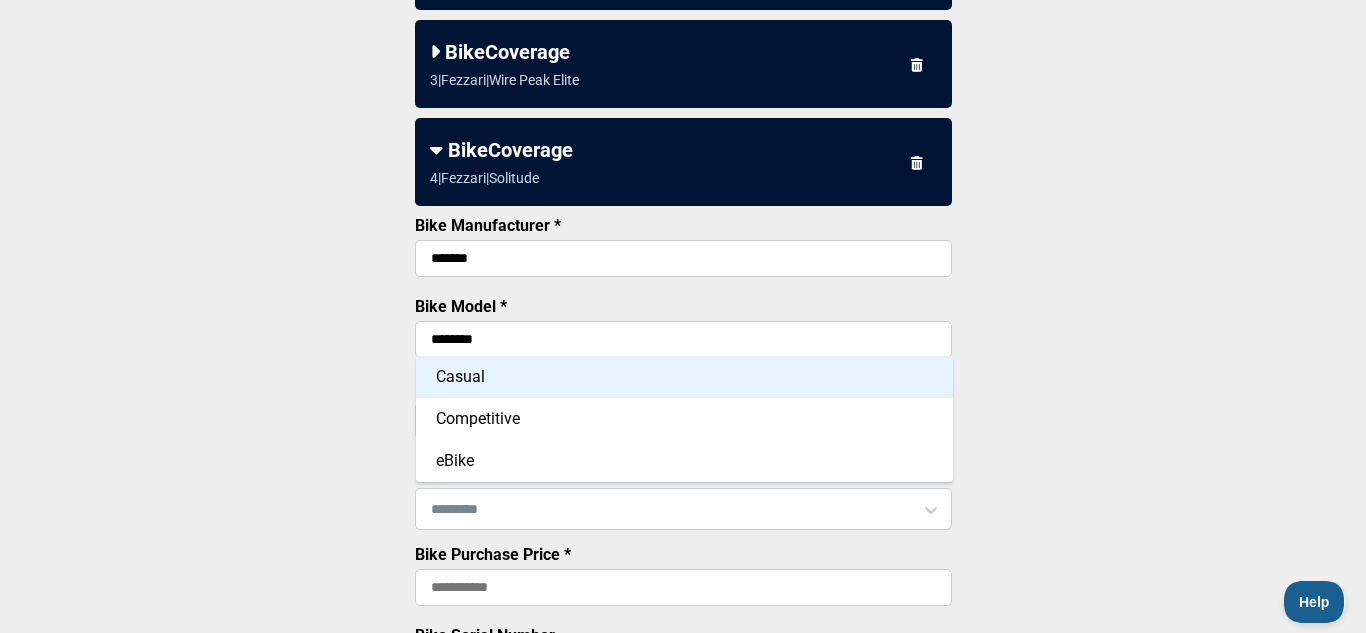 click on "Casual" at bounding box center [684, 377] 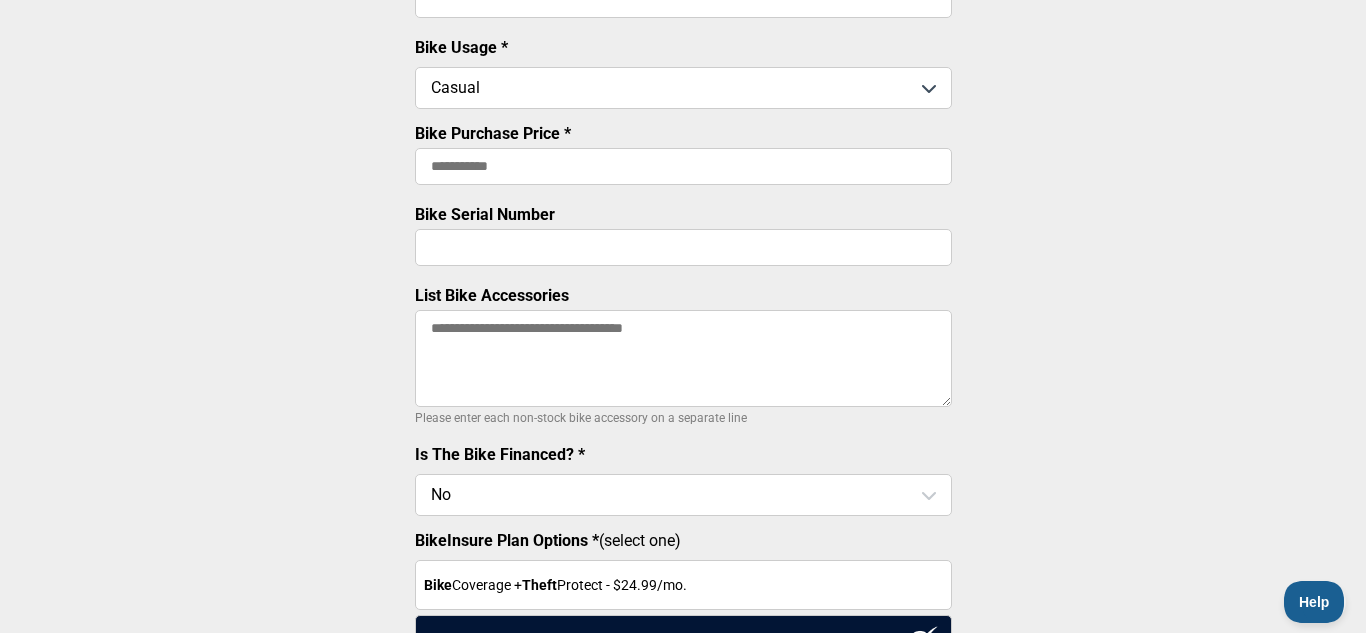 scroll, scrollTop: 840, scrollLeft: 0, axis: vertical 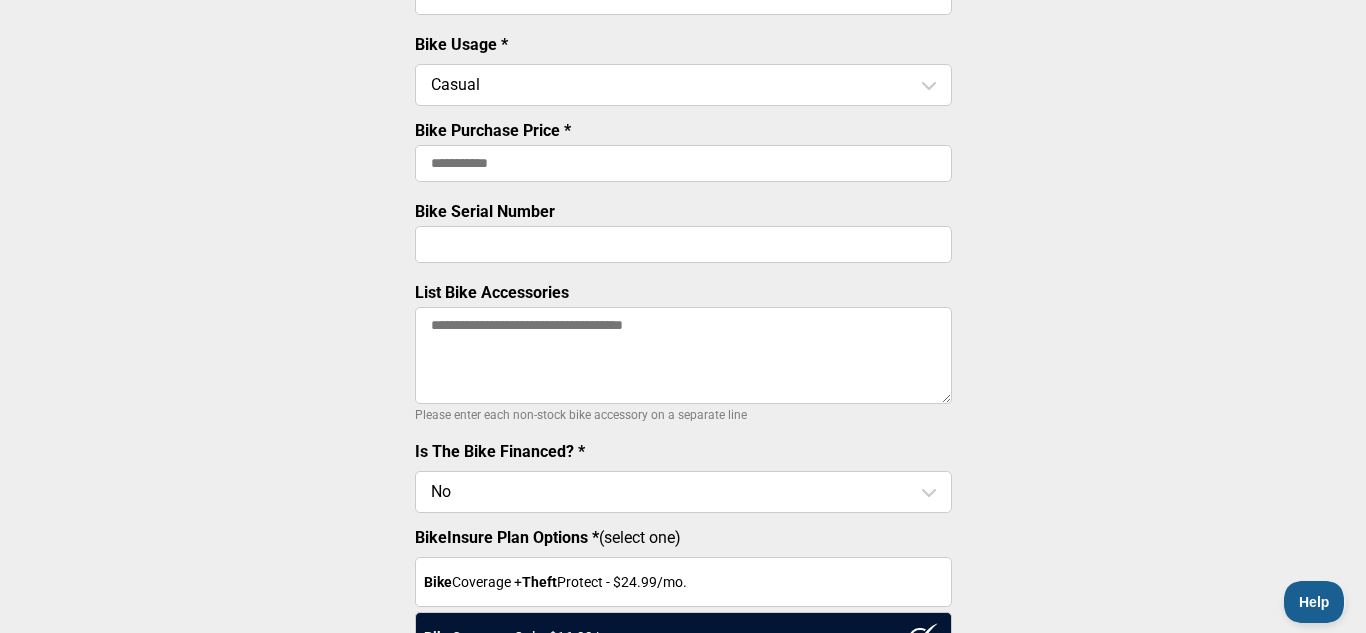 click on "Bike Purchase Price   *" at bounding box center (683, 163) 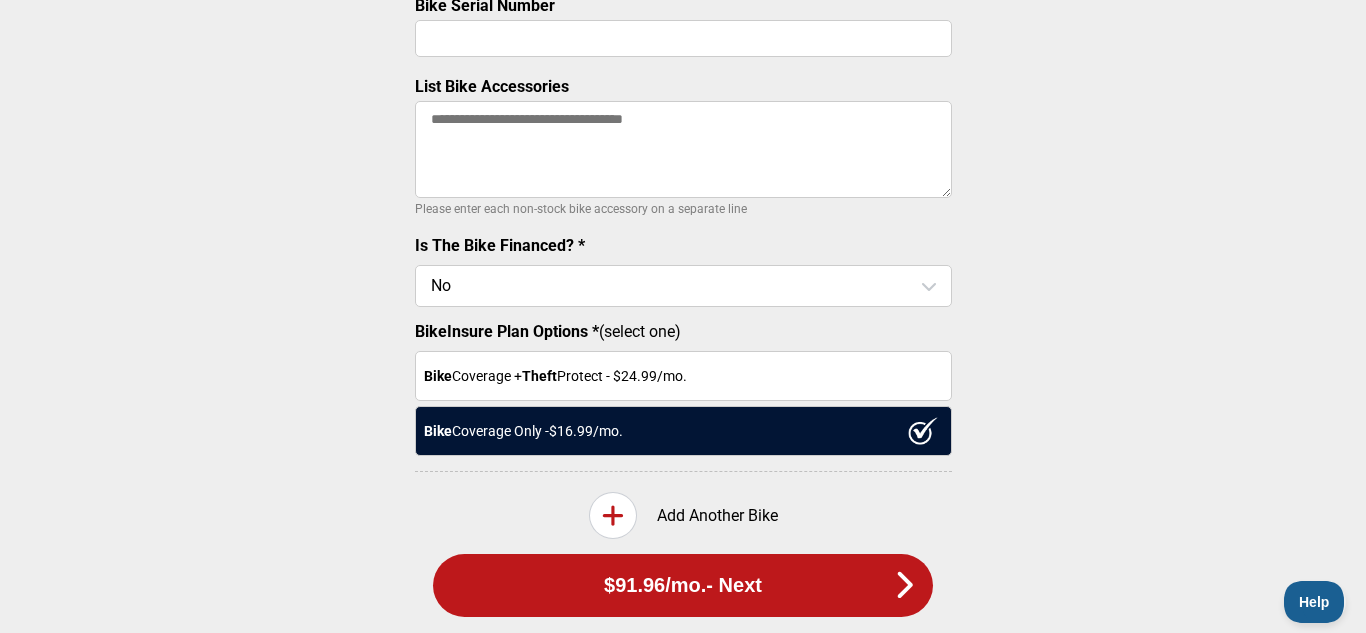 scroll, scrollTop: 1136, scrollLeft: 0, axis: vertical 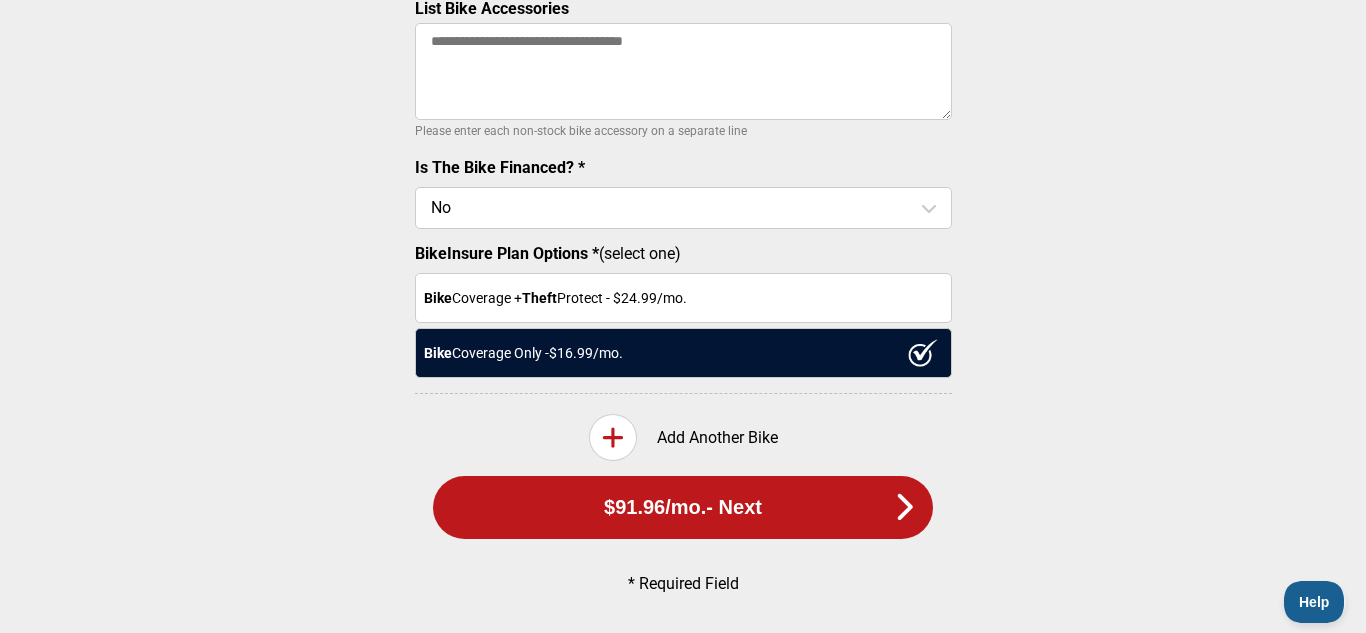 type on "******" 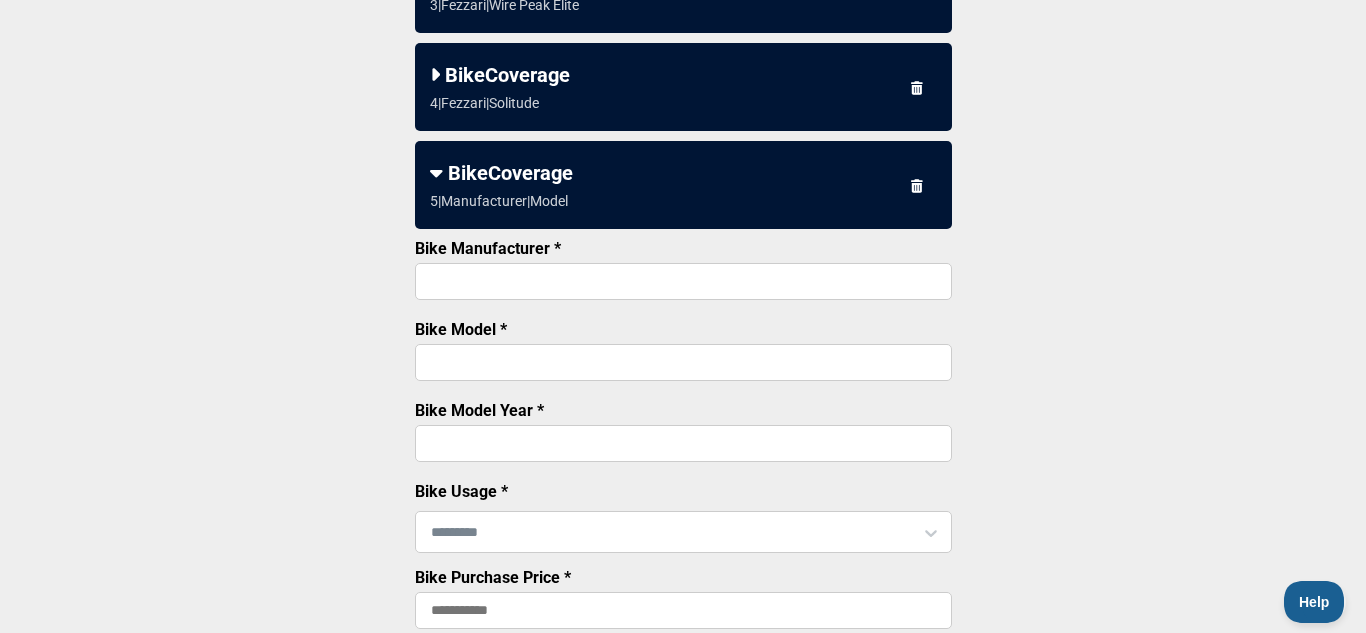 scroll, scrollTop: 485, scrollLeft: 0, axis: vertical 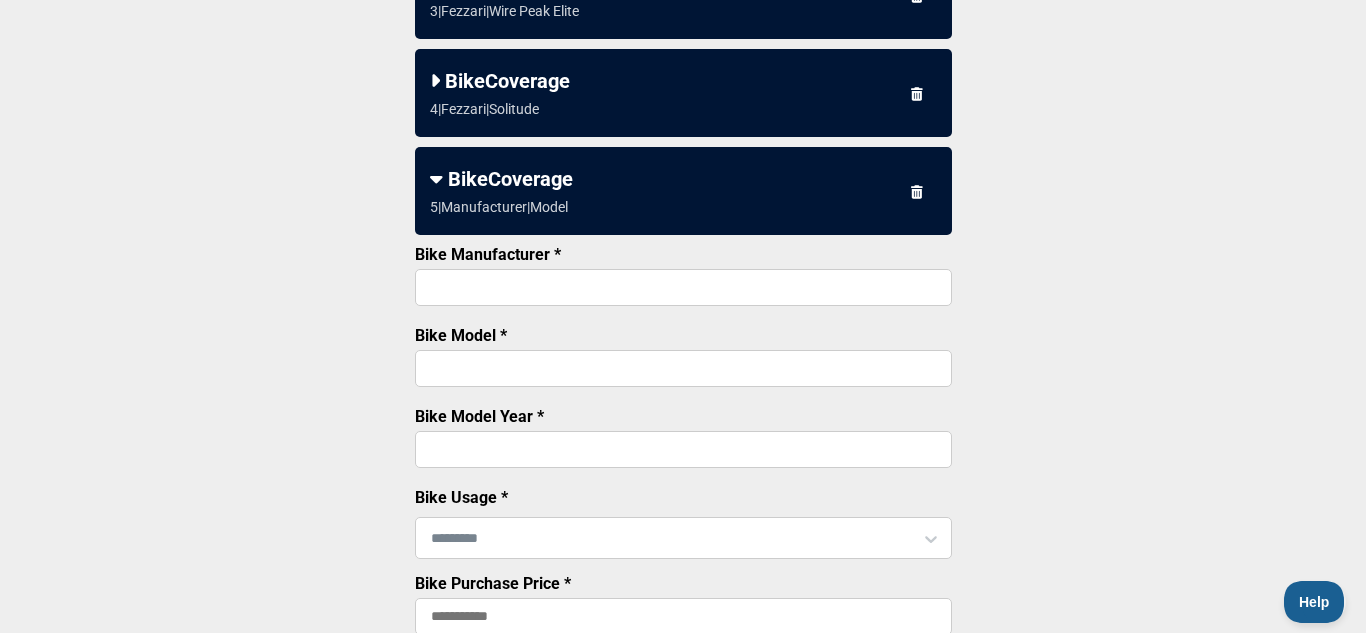 click on "Bike Manufacturer   *" at bounding box center (683, 287) 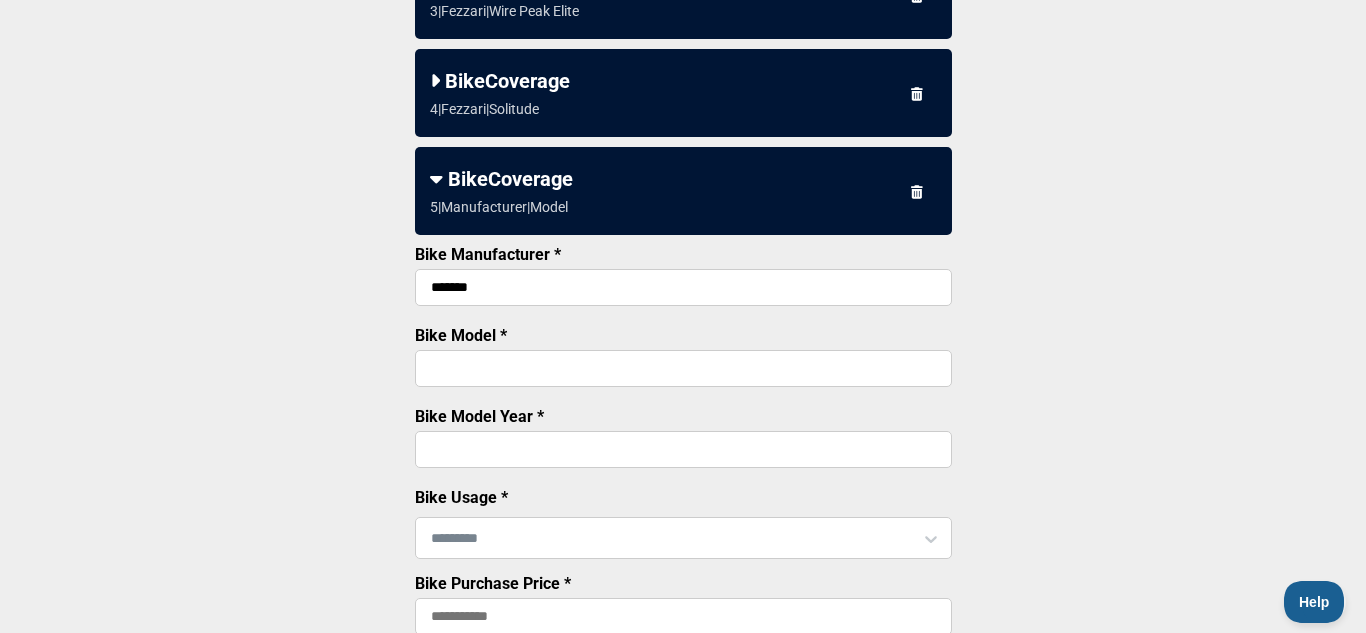 type on "*******" 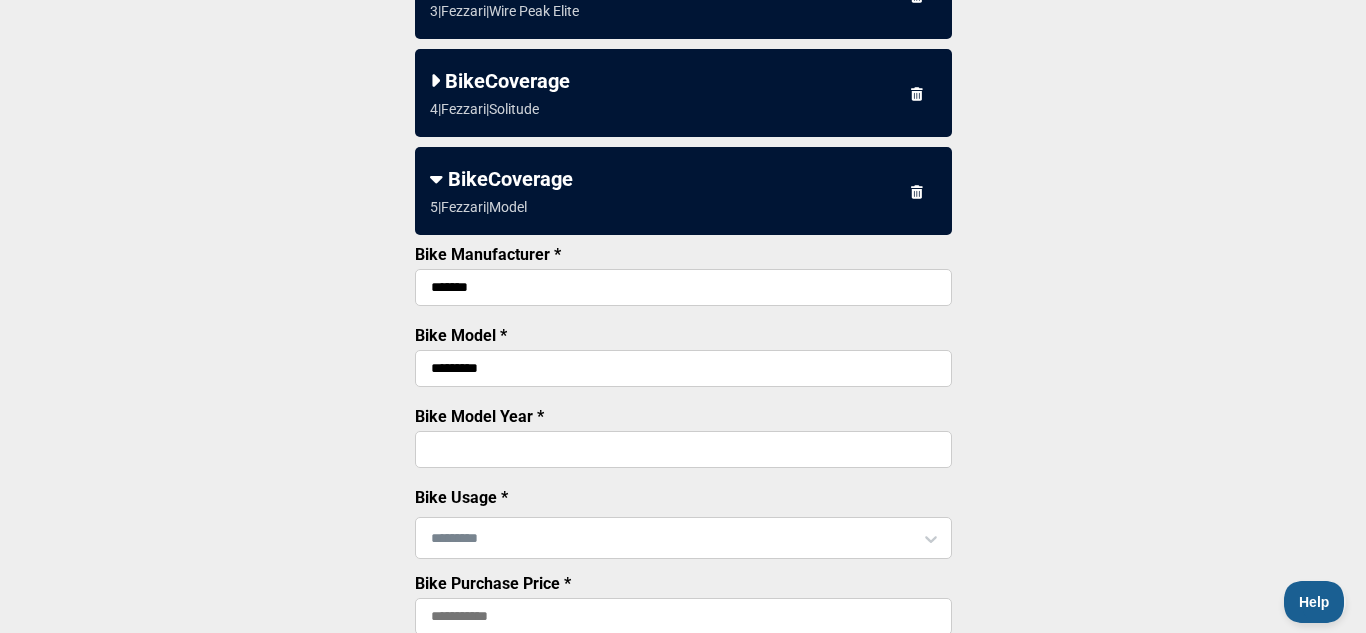 type on "*********" 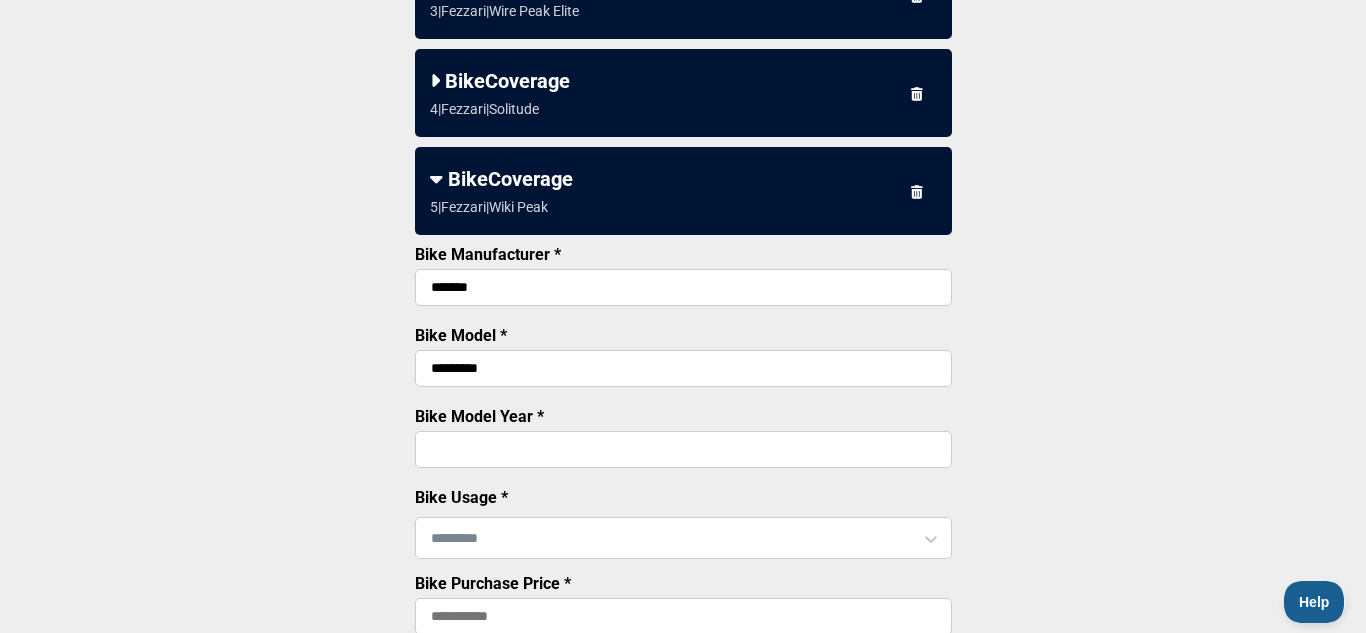 type on "****" 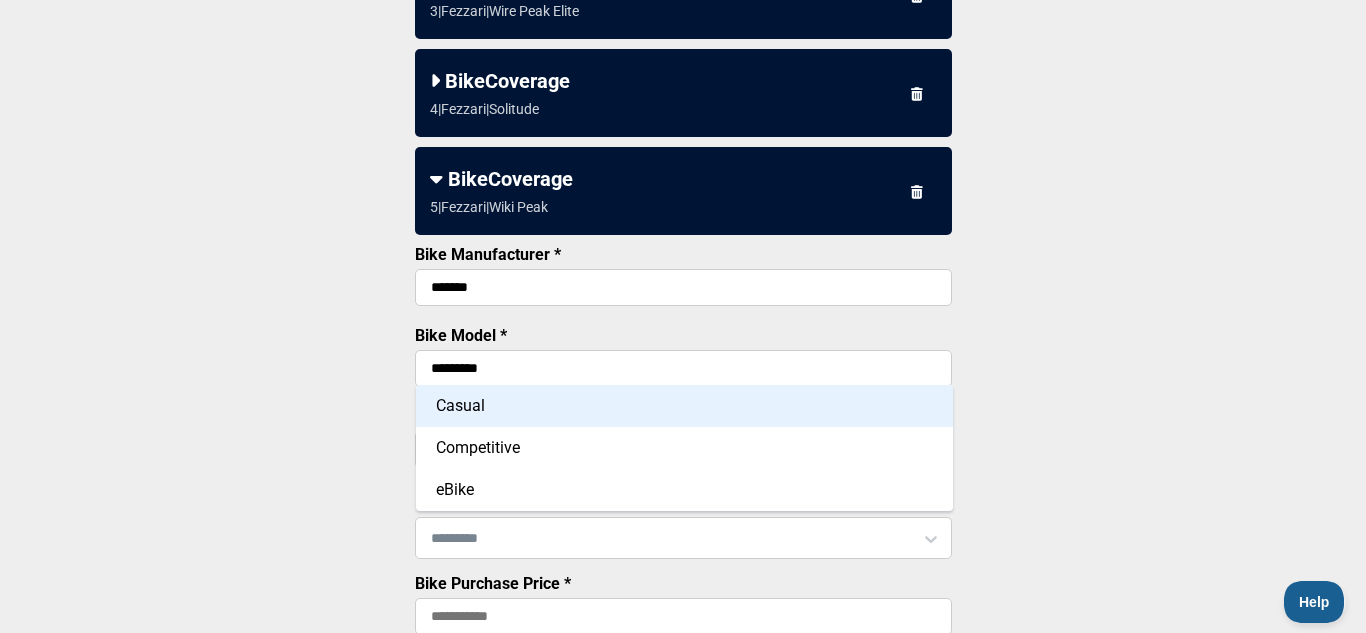 click on "Casual" at bounding box center (684, 406) 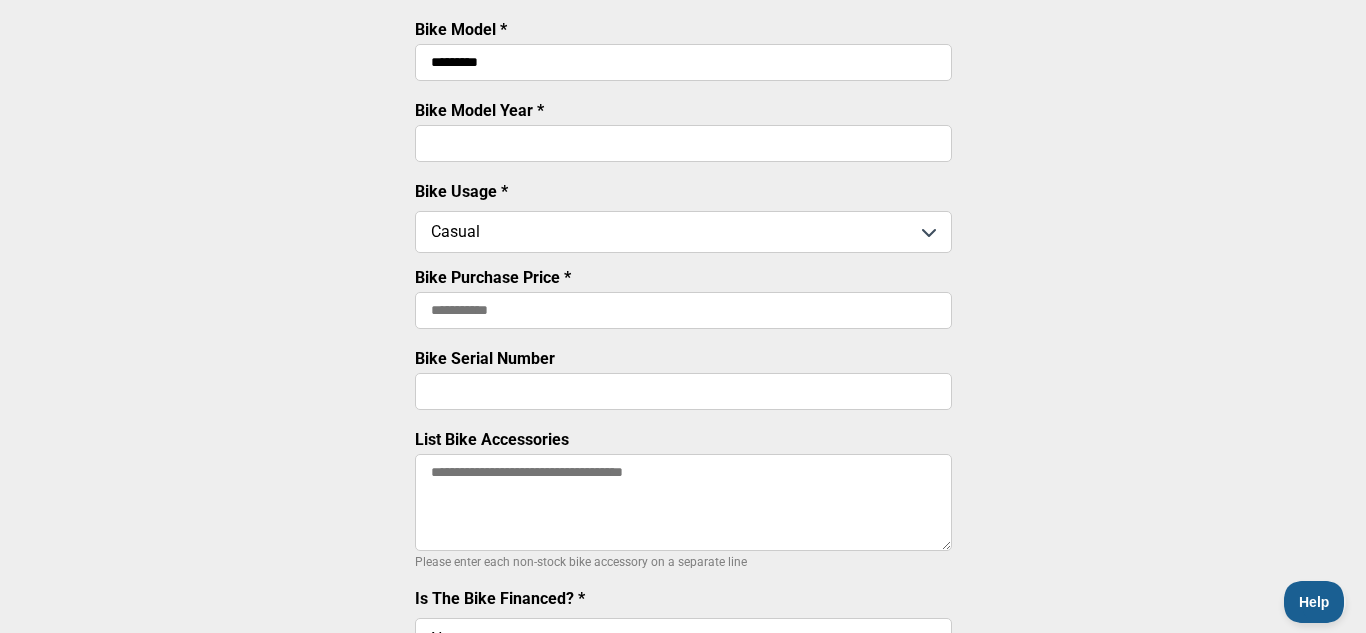 scroll, scrollTop: 802, scrollLeft: 0, axis: vertical 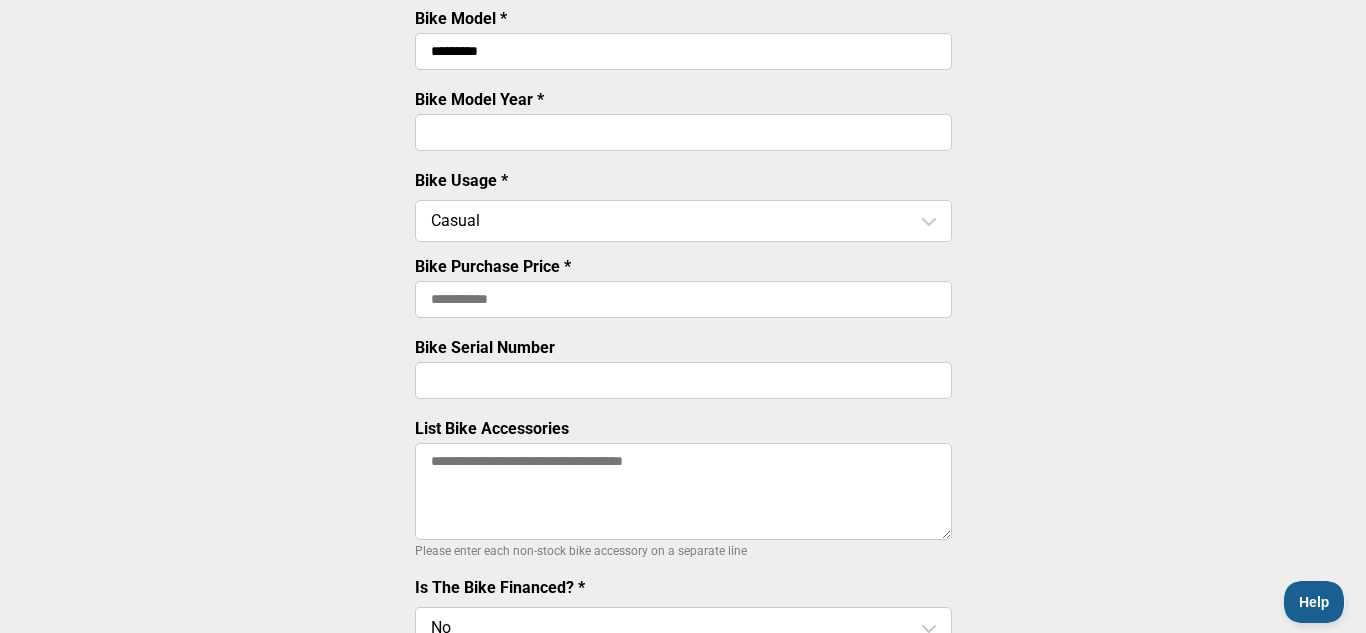 click on "Bike Purchase Price   *" at bounding box center (683, 299) 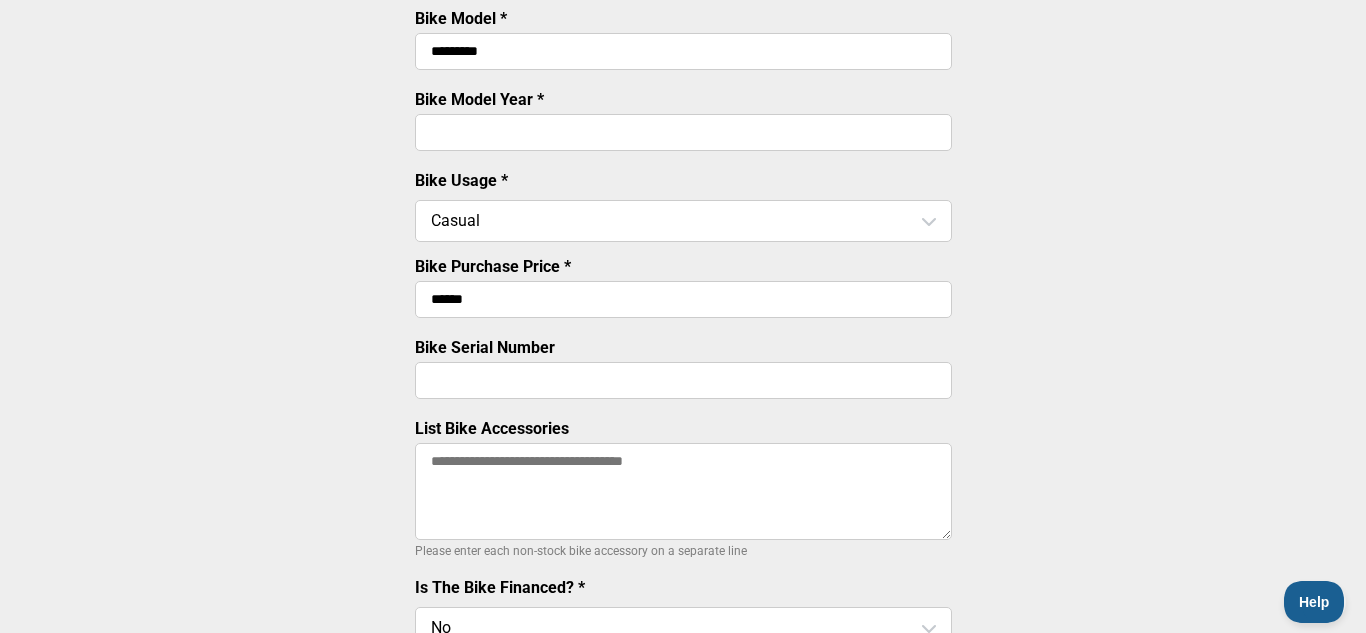type on "******" 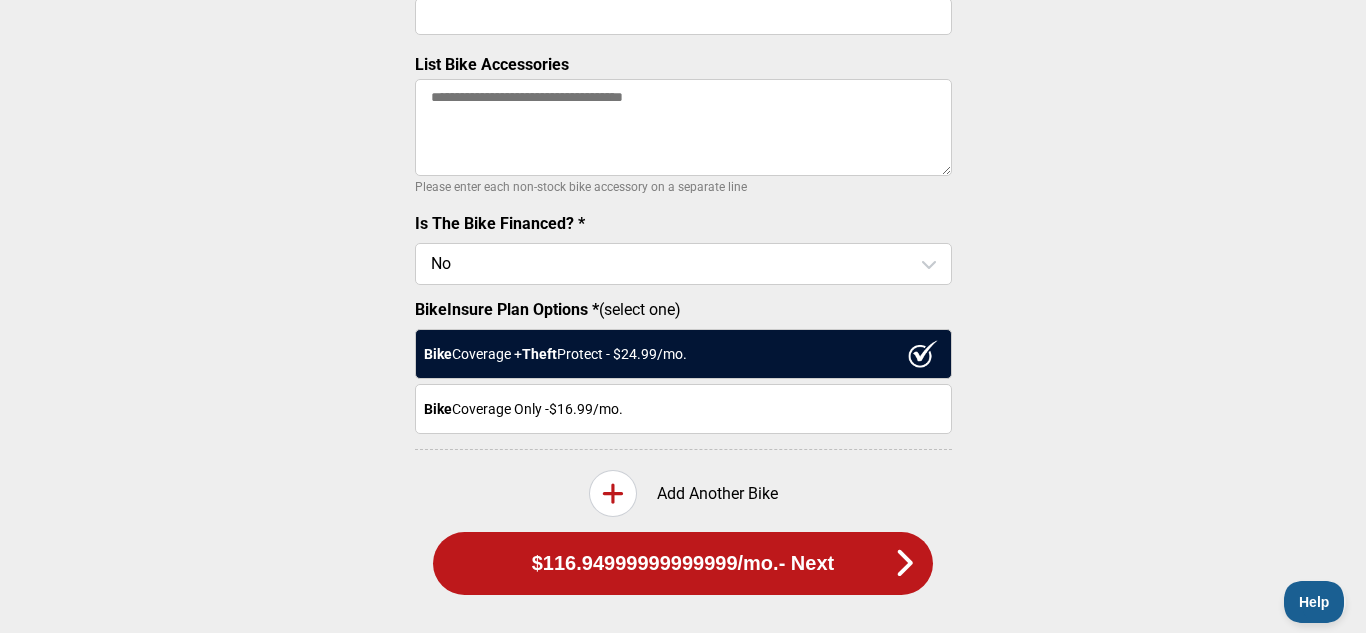 scroll, scrollTop: 1195, scrollLeft: 0, axis: vertical 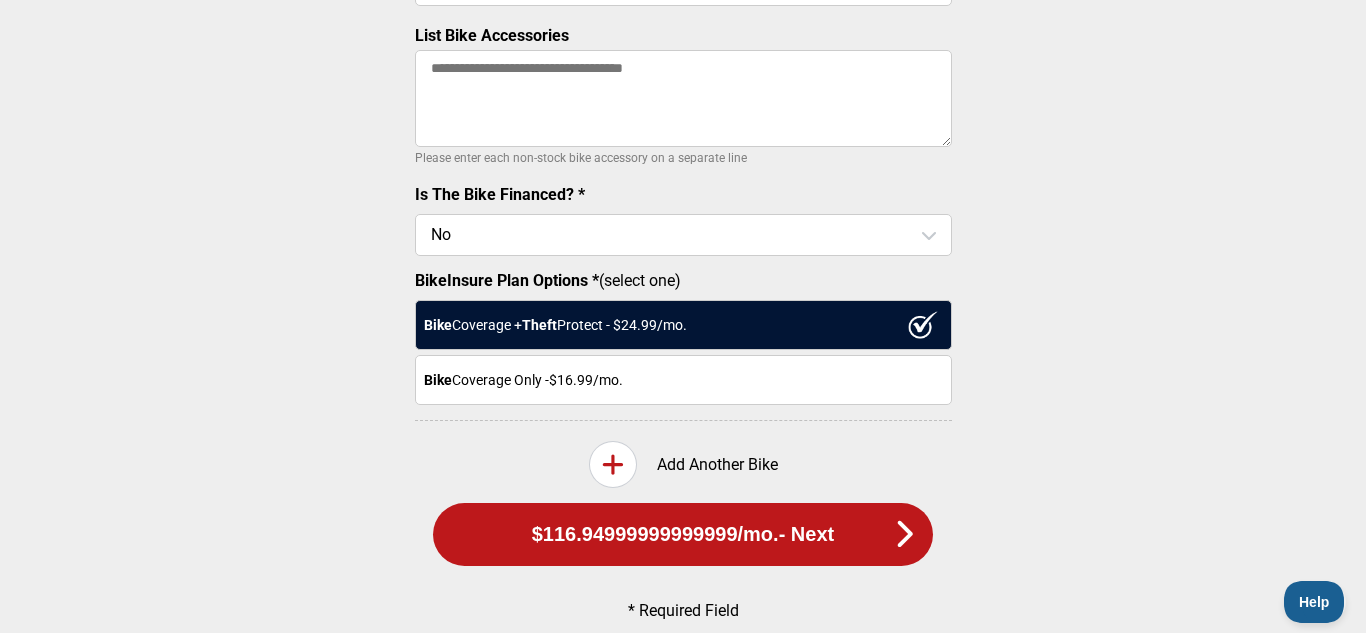 click on "$116.94999999999999 /mo.  - Next" at bounding box center [683, 534] 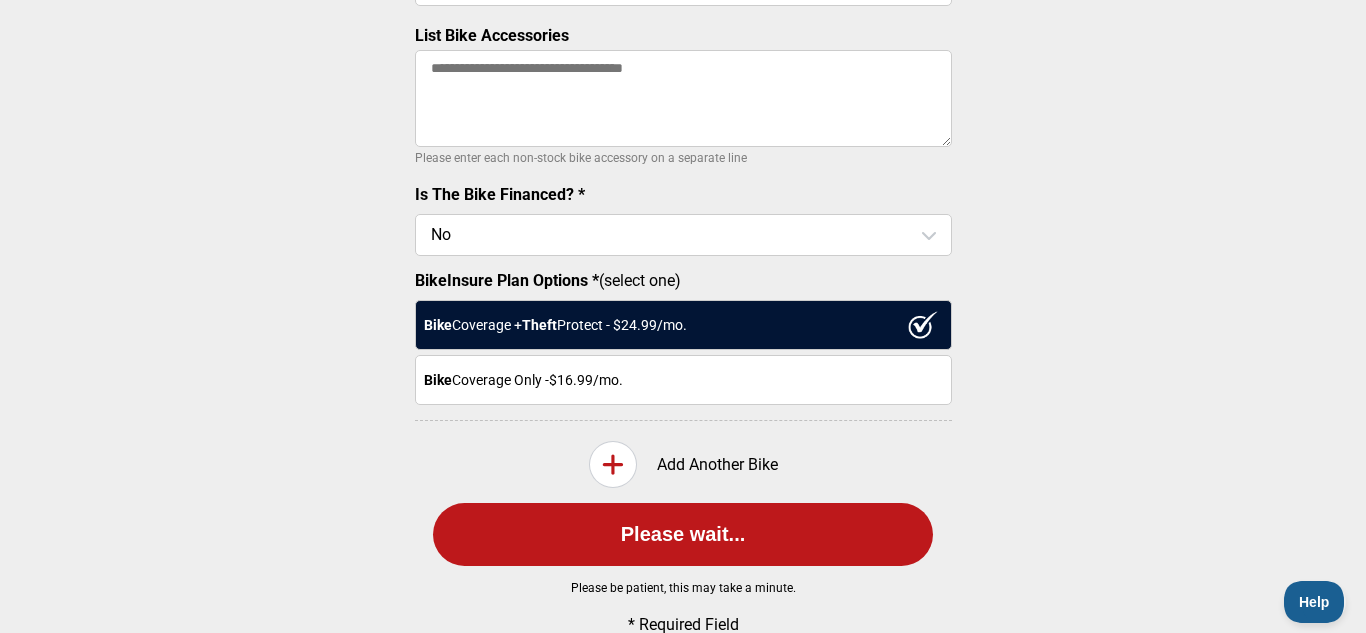 scroll, scrollTop: 0, scrollLeft: 0, axis: both 